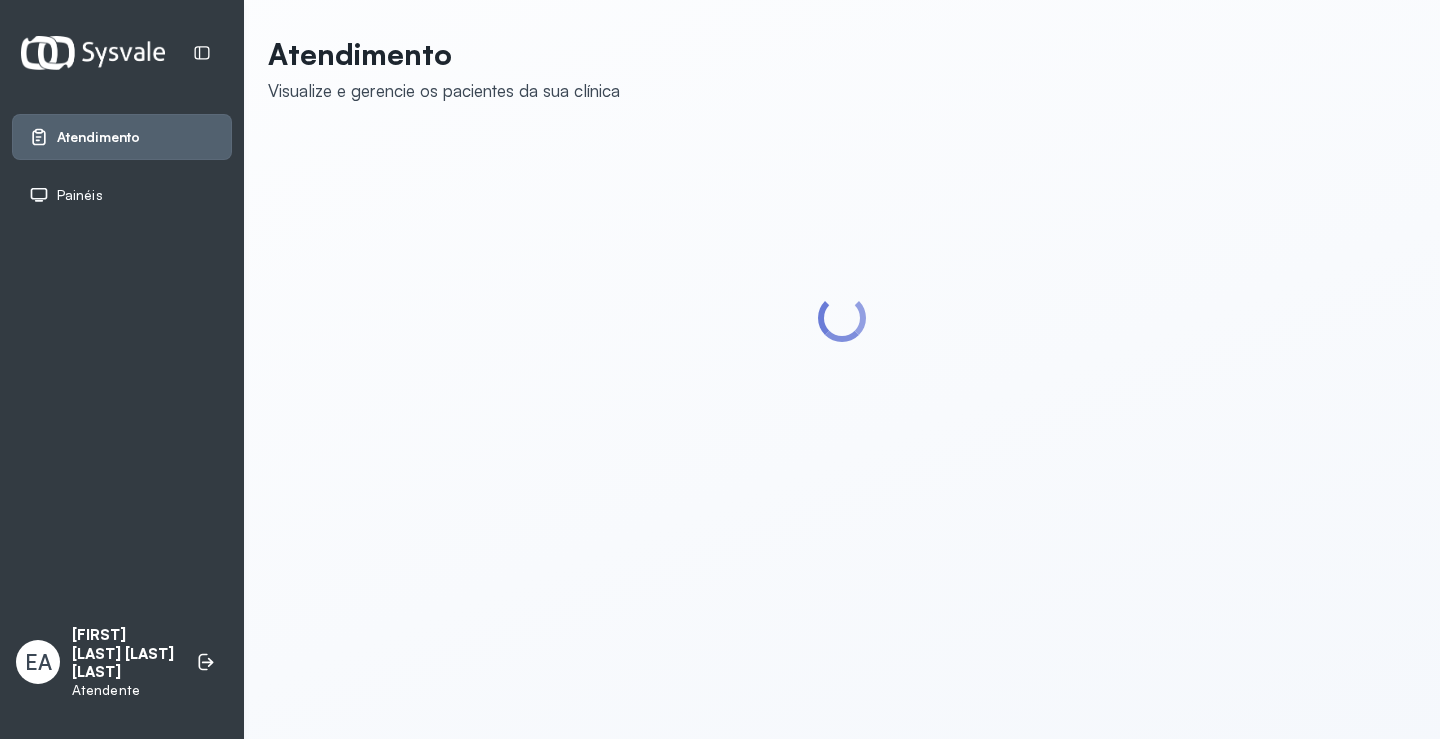 scroll, scrollTop: 0, scrollLeft: 0, axis: both 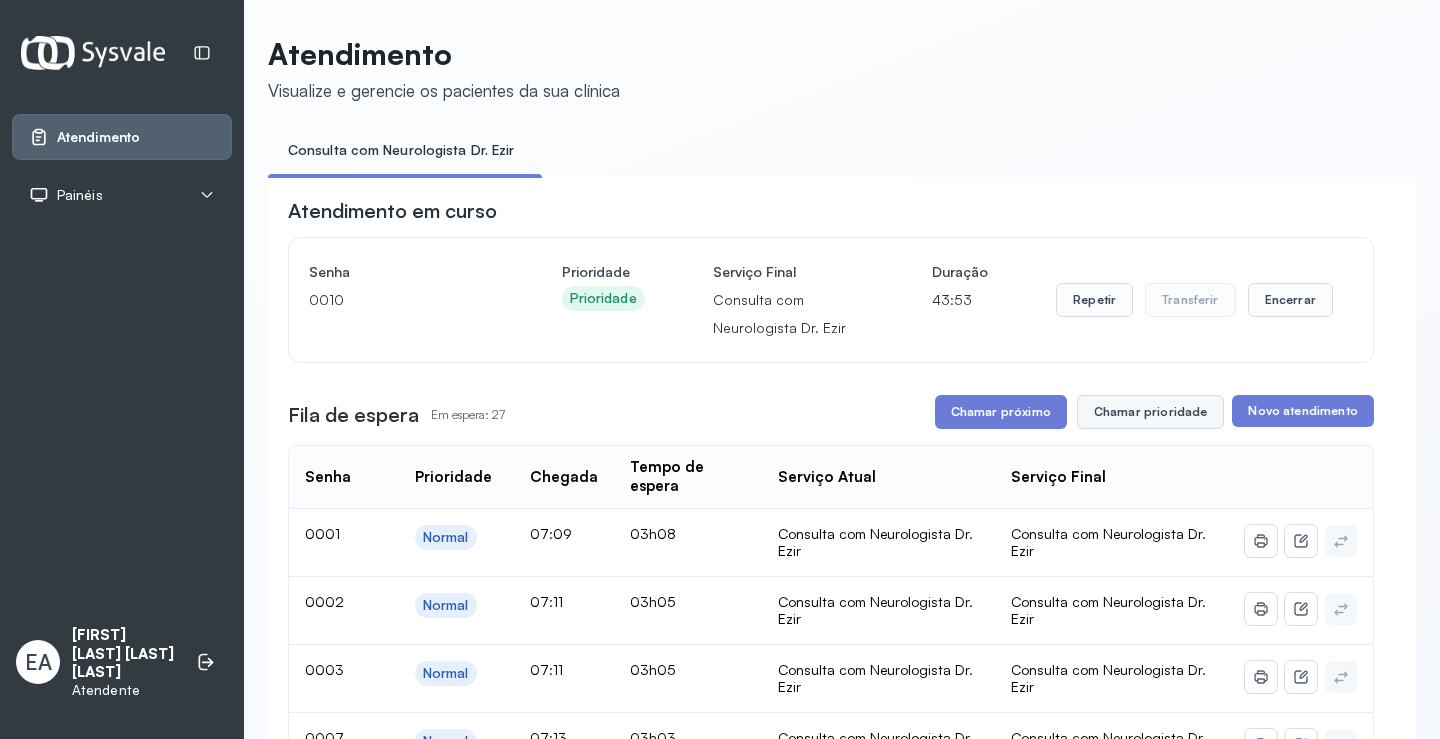 click on "Chamar prioridade" at bounding box center [1151, 412] 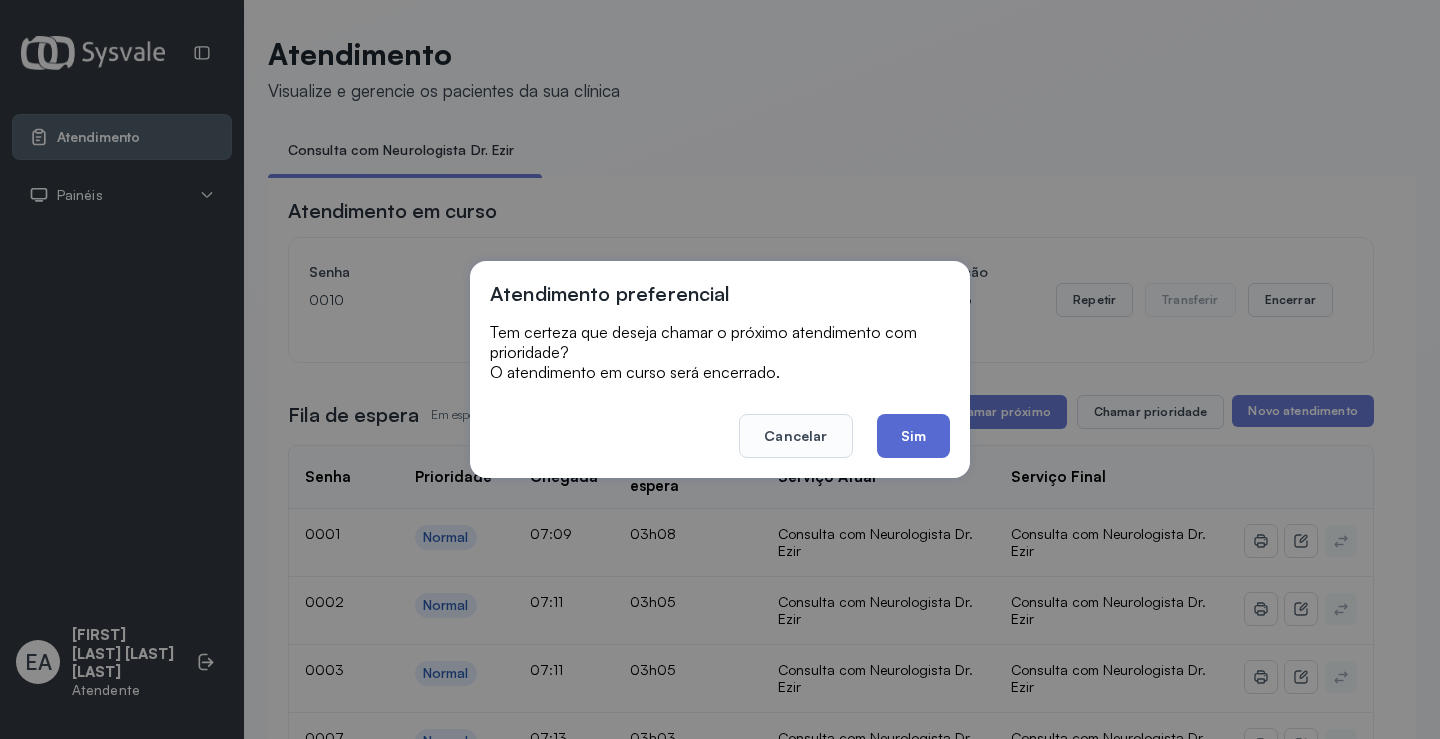 click on "Sim" 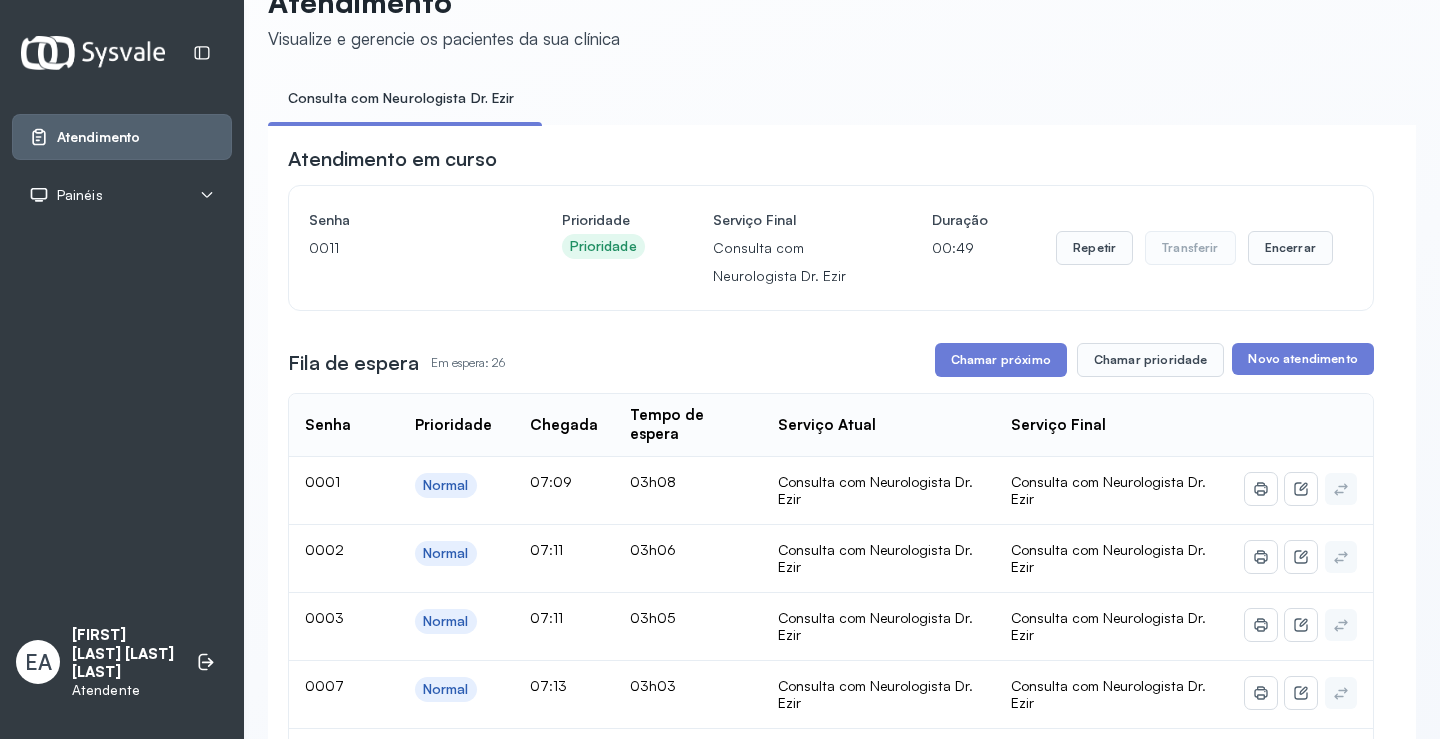 scroll, scrollTop: 0, scrollLeft: 0, axis: both 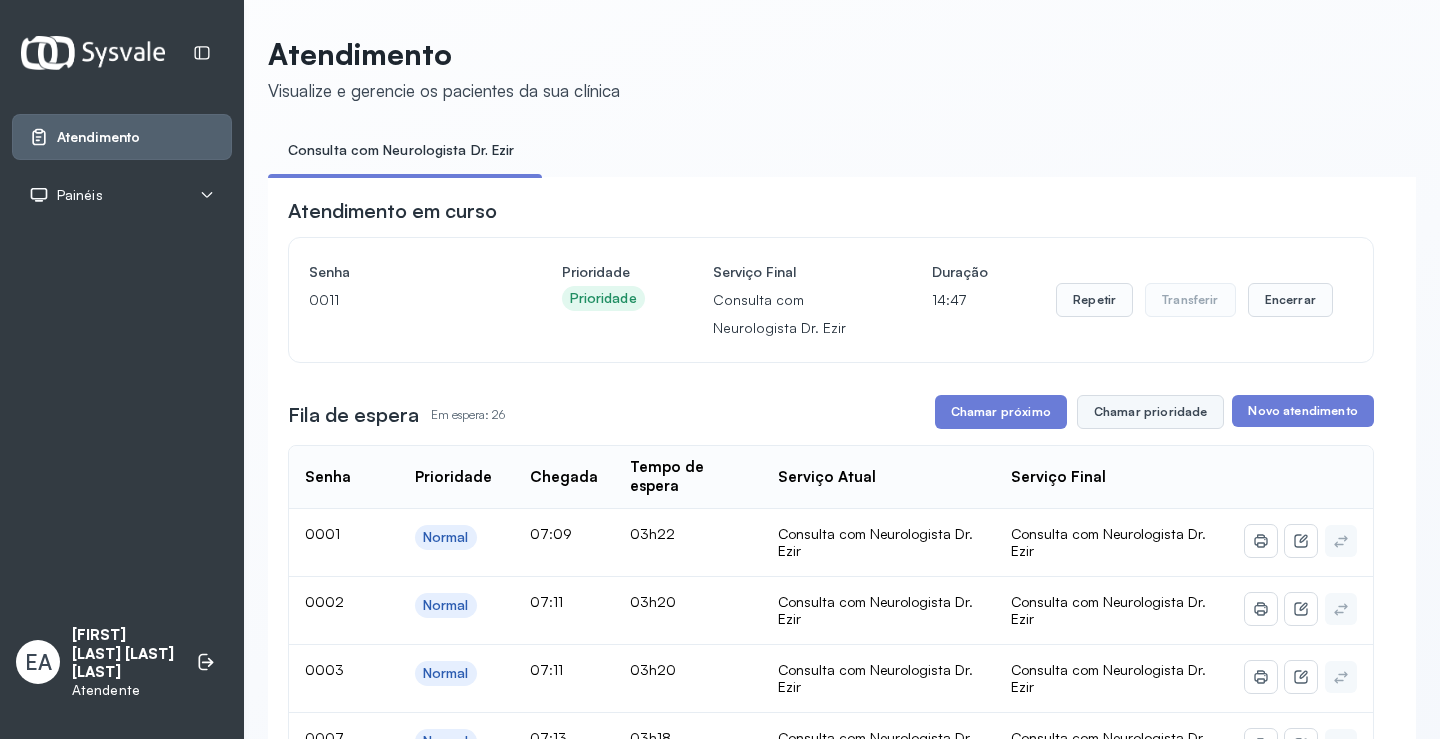 click on "Chamar prioridade" at bounding box center [1151, 412] 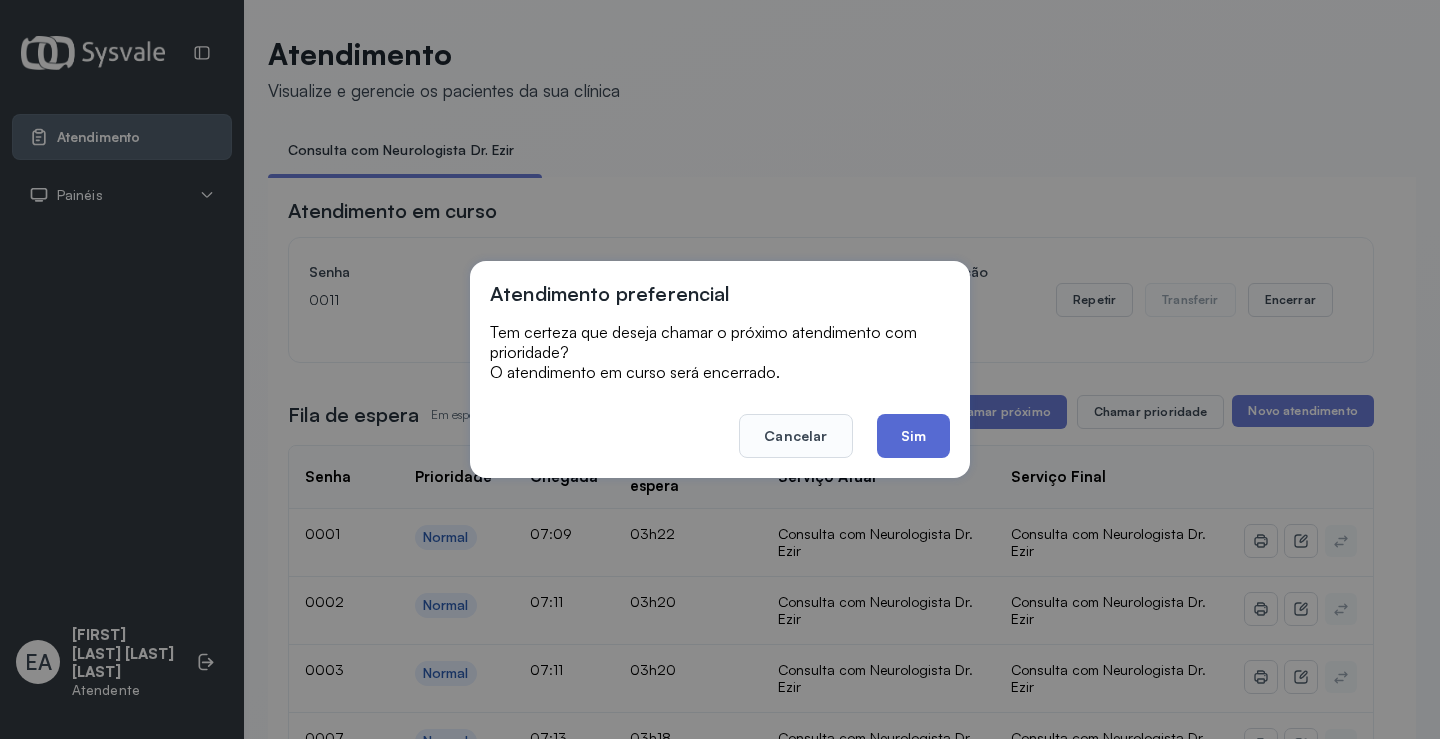 click on "Sim" 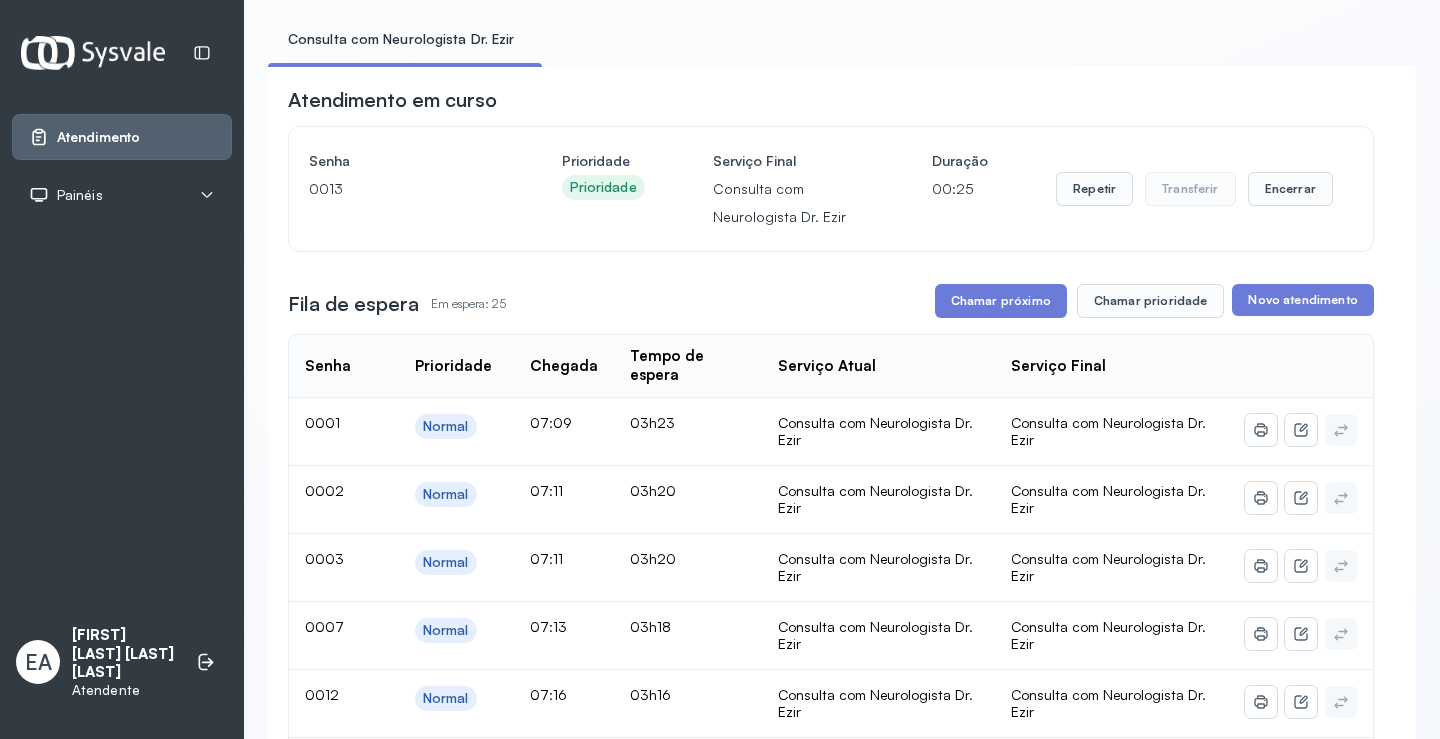 scroll, scrollTop: 48, scrollLeft: 0, axis: vertical 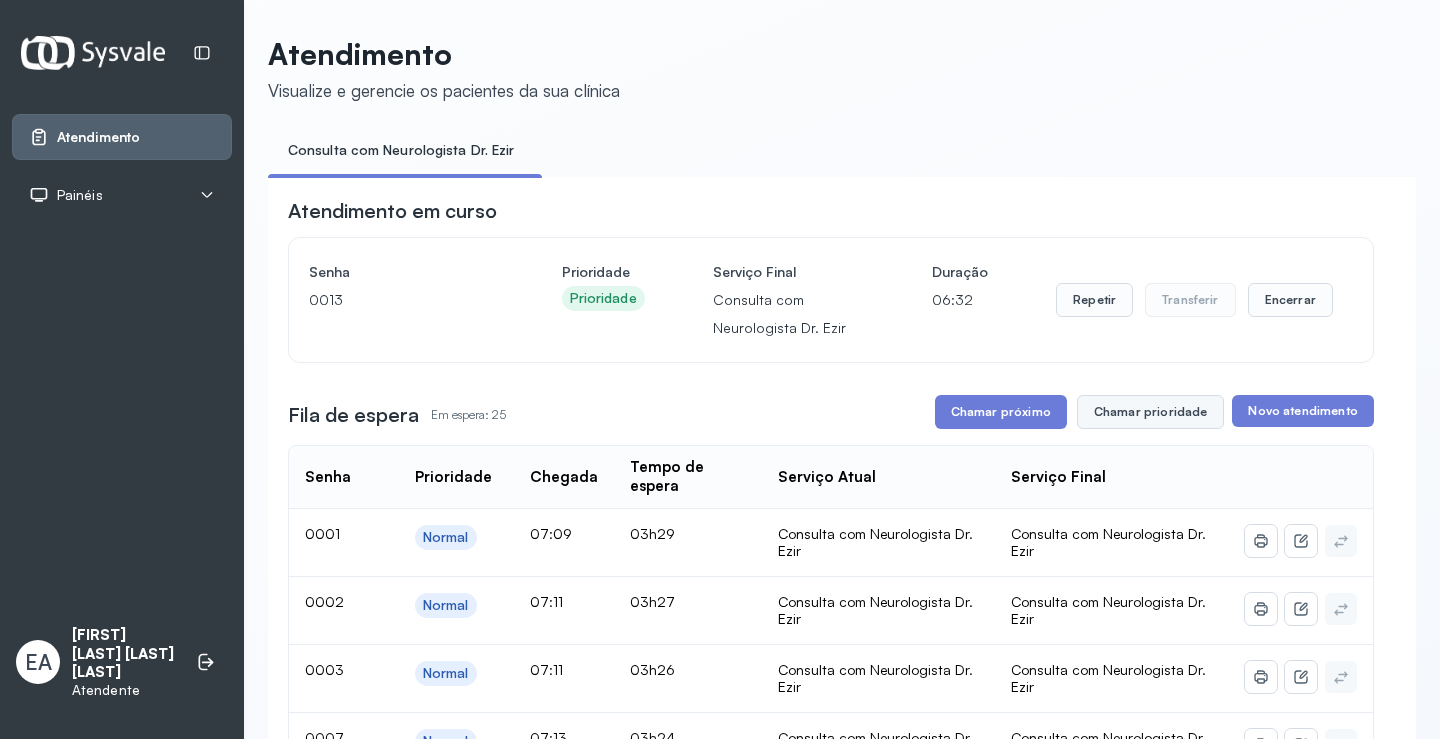 click on "Chamar prioridade" at bounding box center [1151, 412] 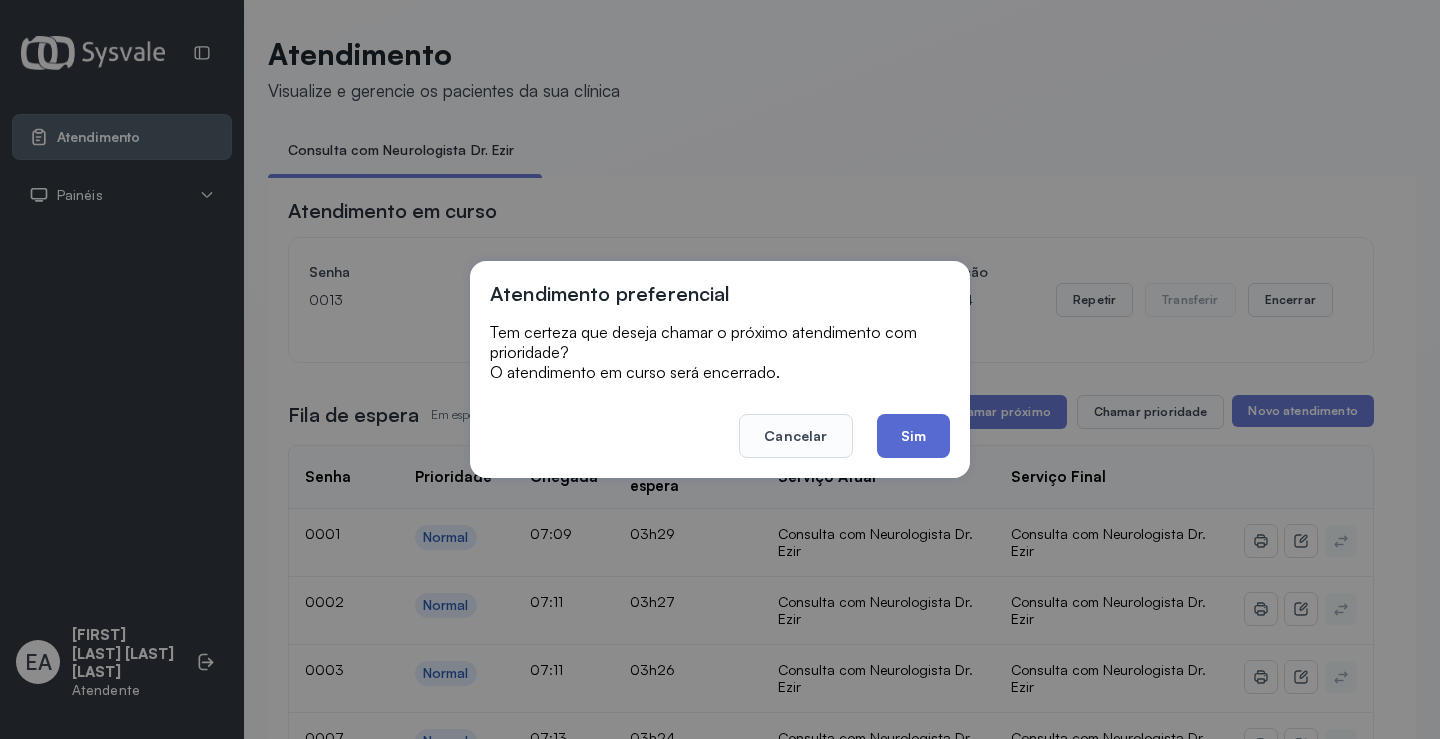click on "Sim" 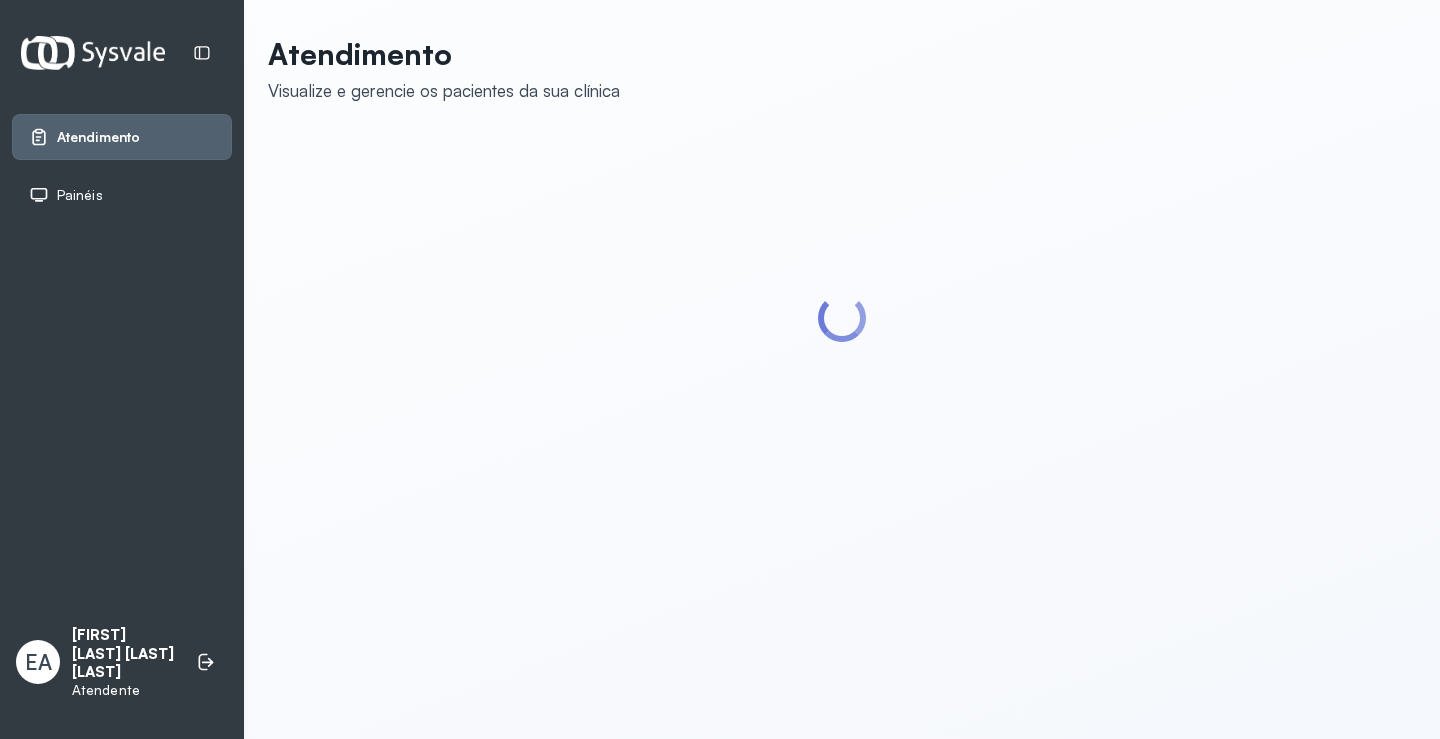 scroll, scrollTop: 0, scrollLeft: 0, axis: both 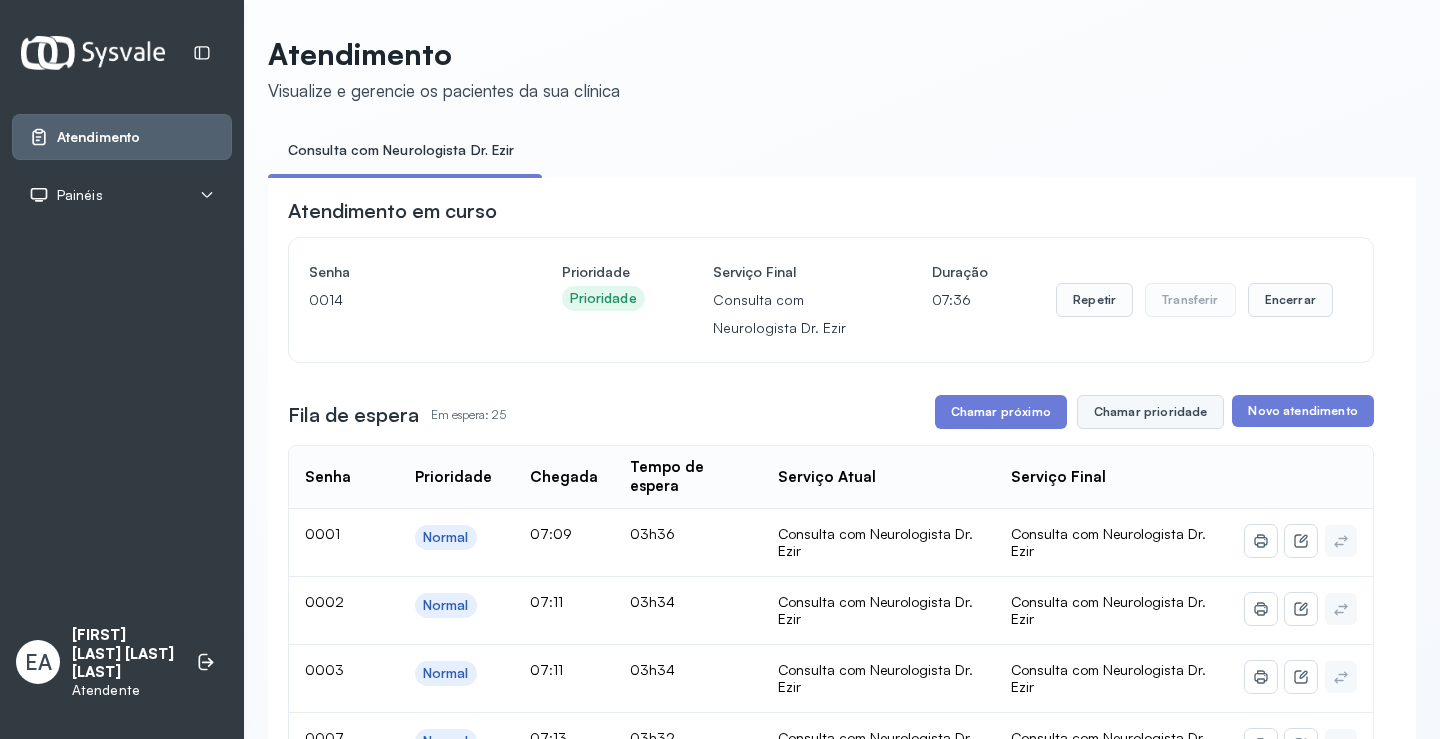 click on "Chamar prioridade" at bounding box center [1151, 412] 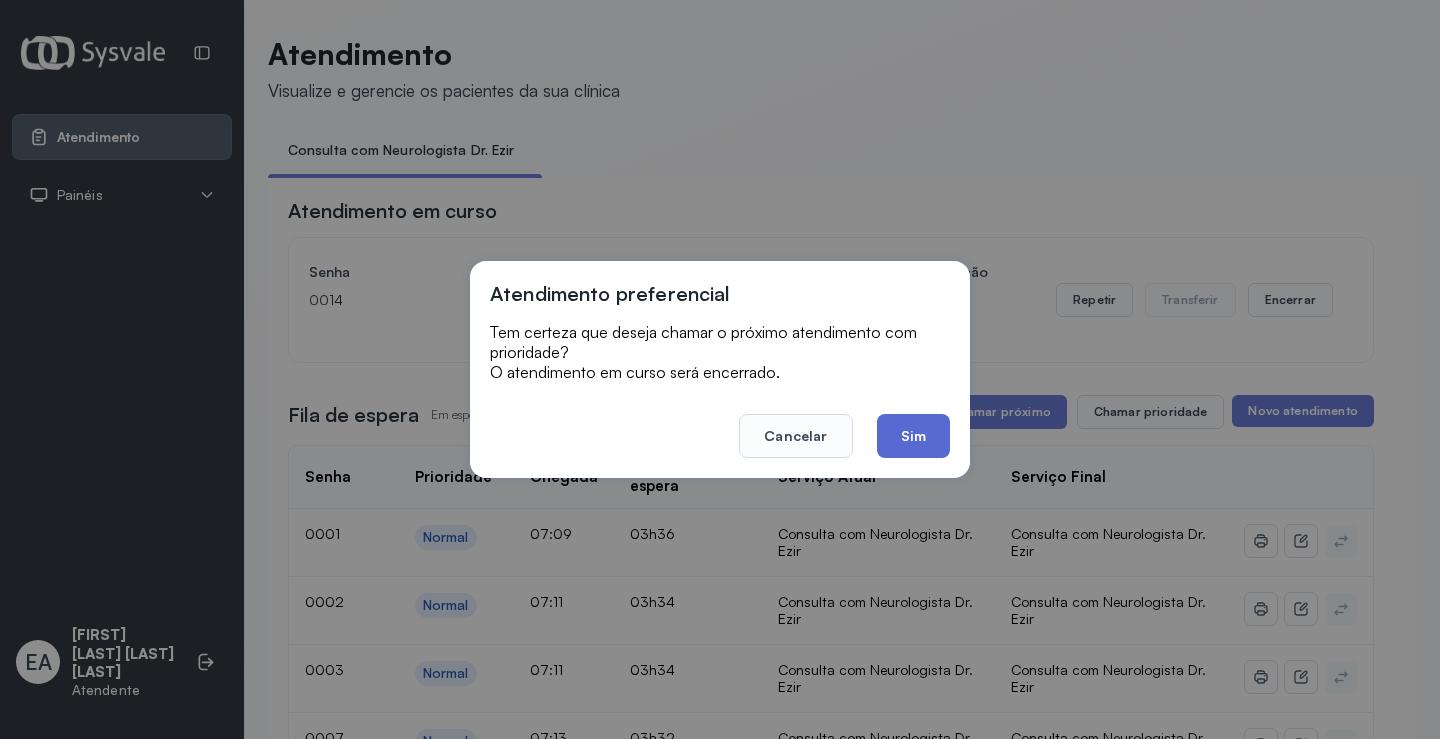 click on "Sim" 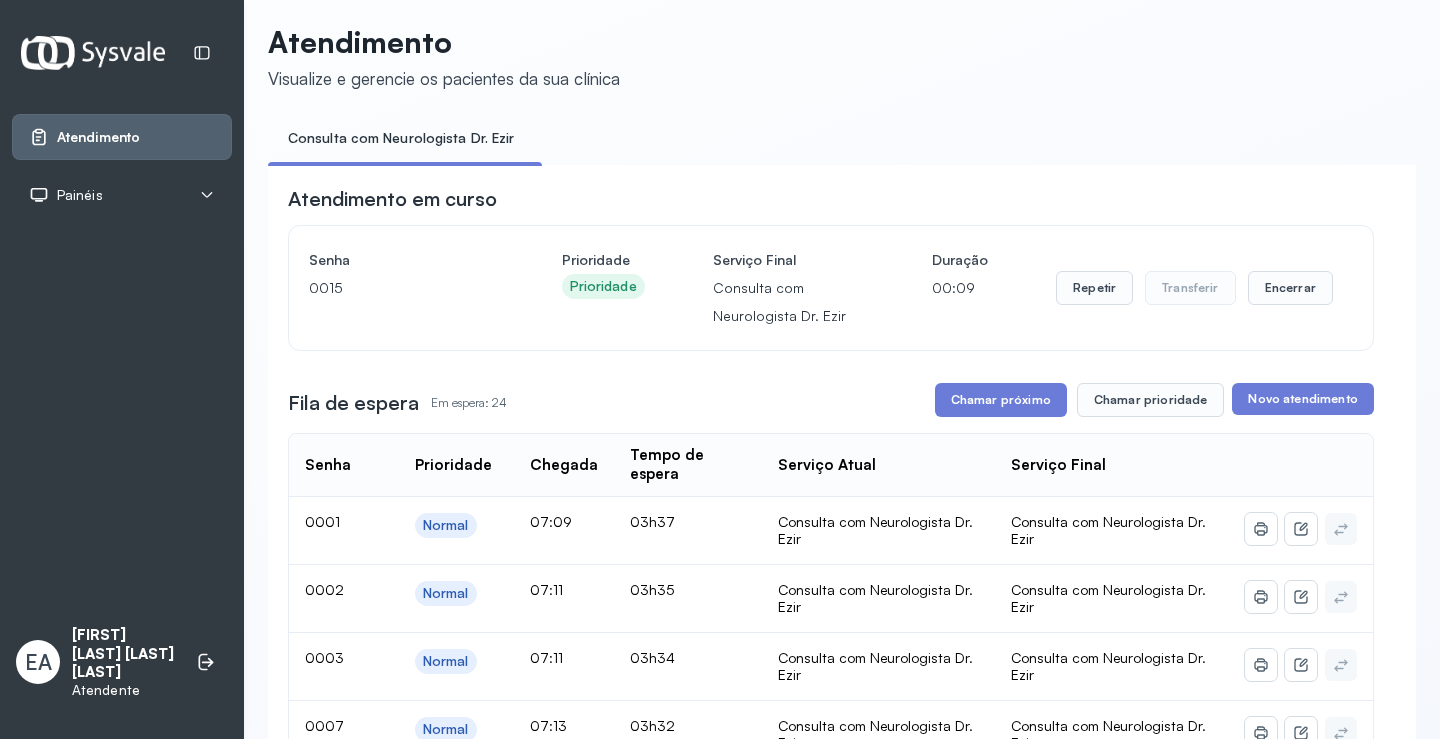 scroll, scrollTop: 0, scrollLeft: 0, axis: both 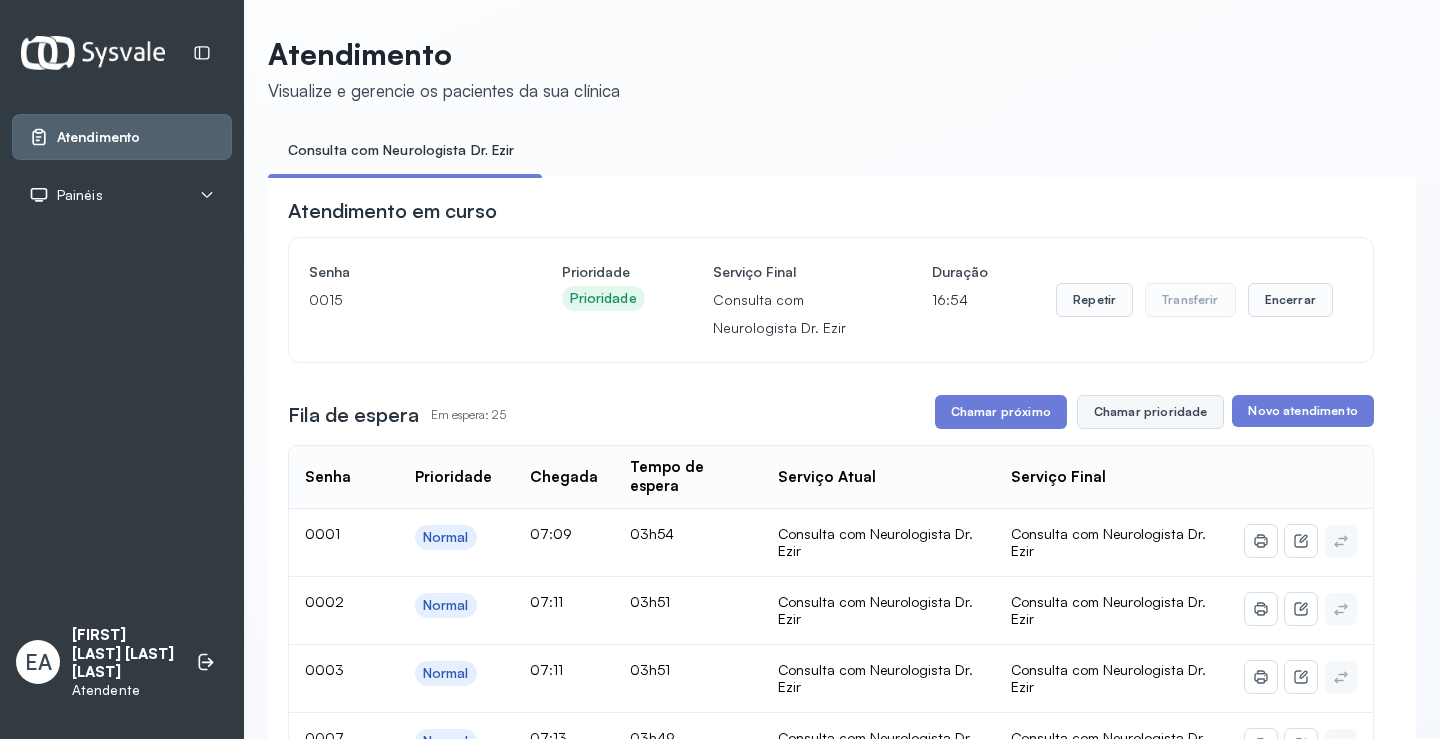 click on "Chamar prioridade" at bounding box center (1151, 412) 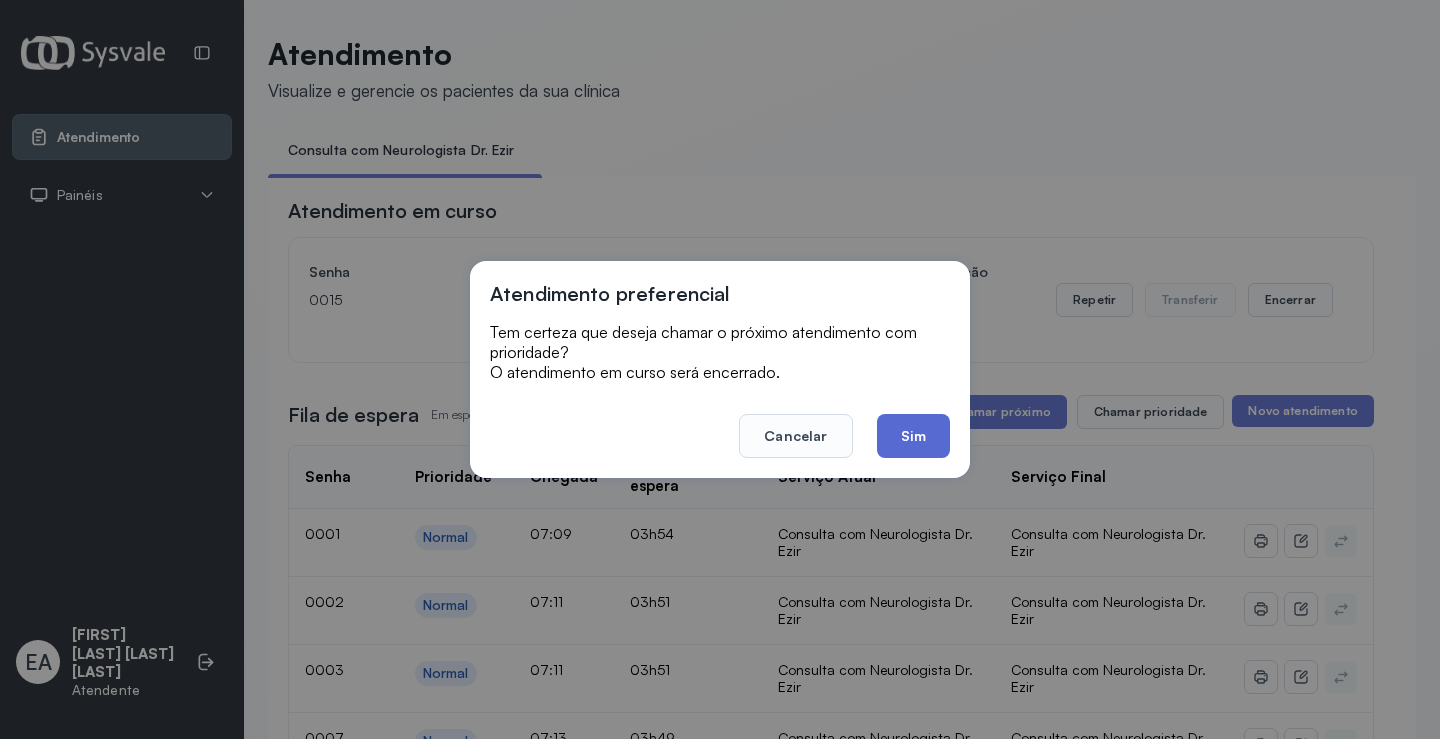 click on "Sim" 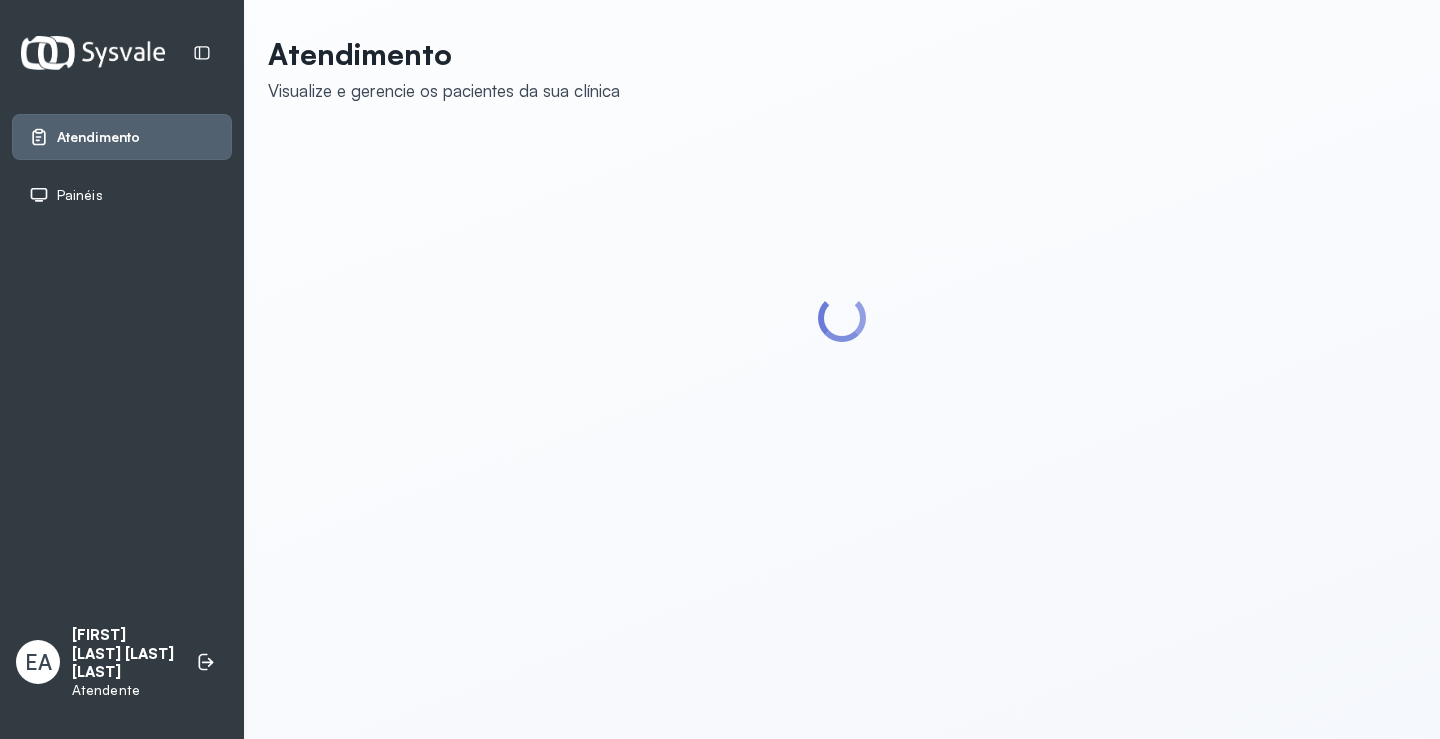scroll, scrollTop: 0, scrollLeft: 0, axis: both 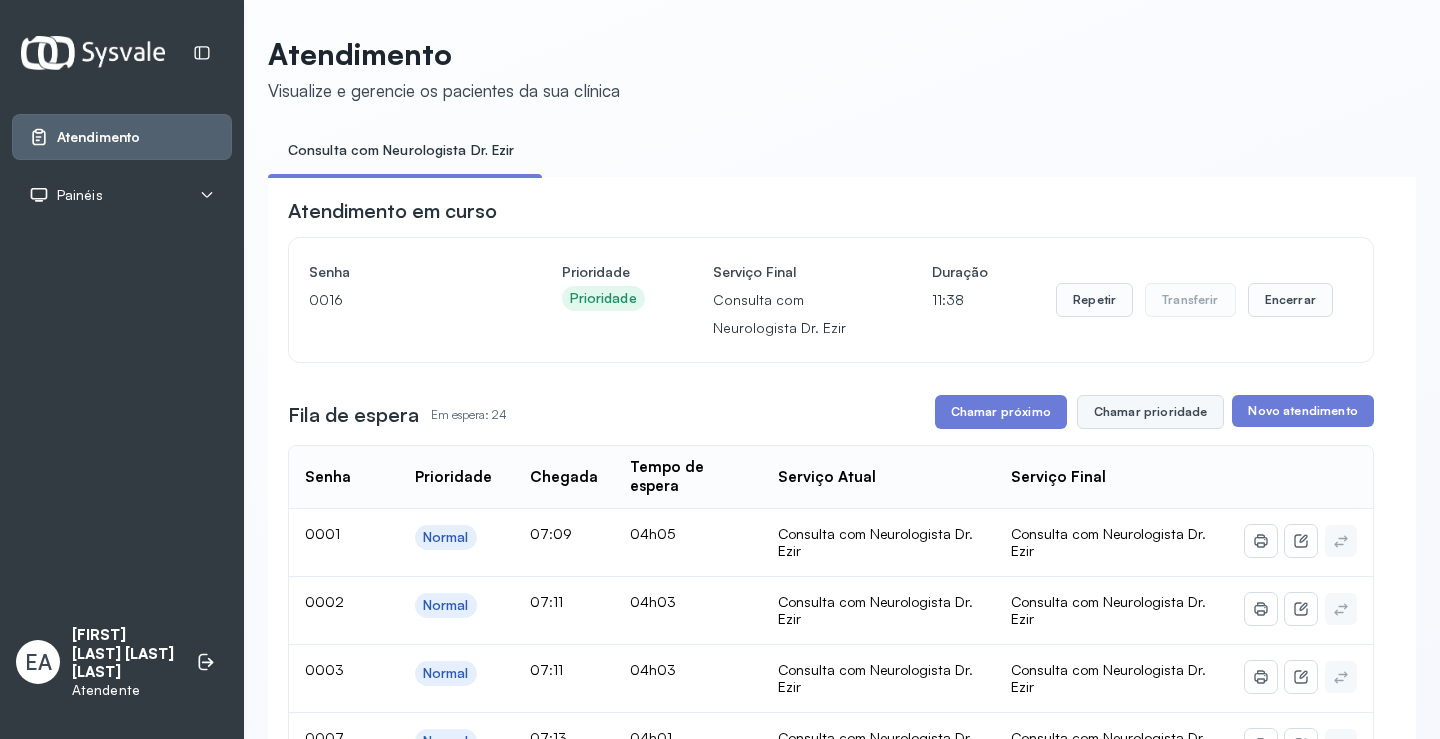 click on "Chamar prioridade" at bounding box center (1151, 412) 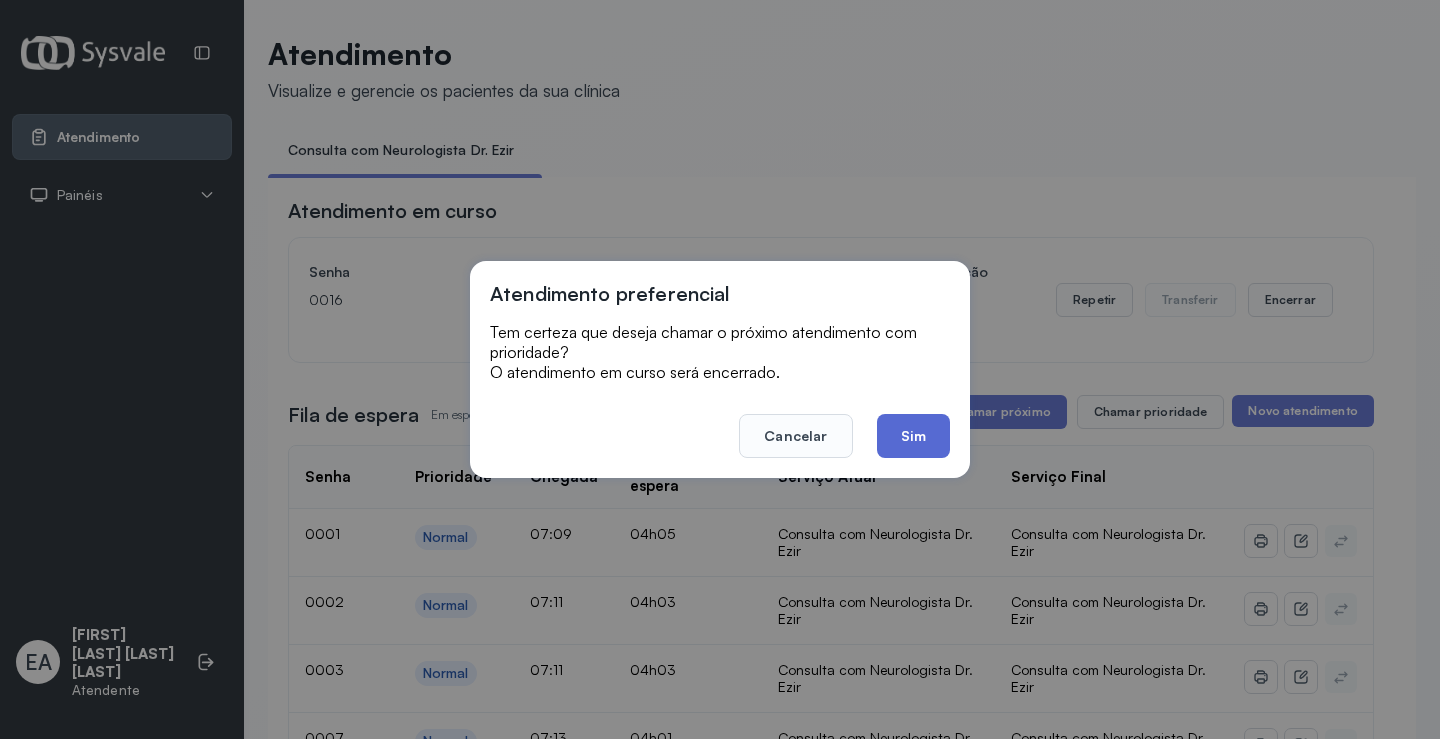 click on "Sim" 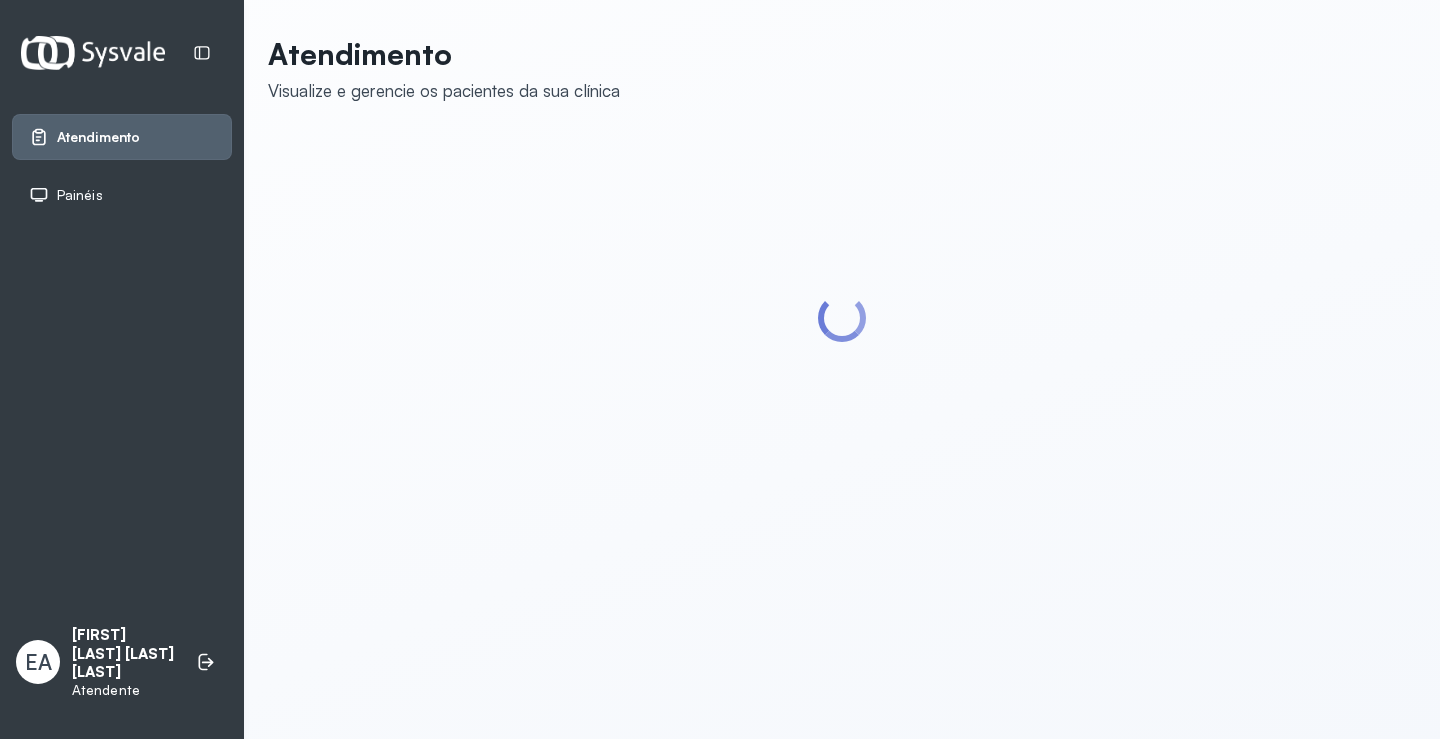 scroll, scrollTop: 0, scrollLeft: 0, axis: both 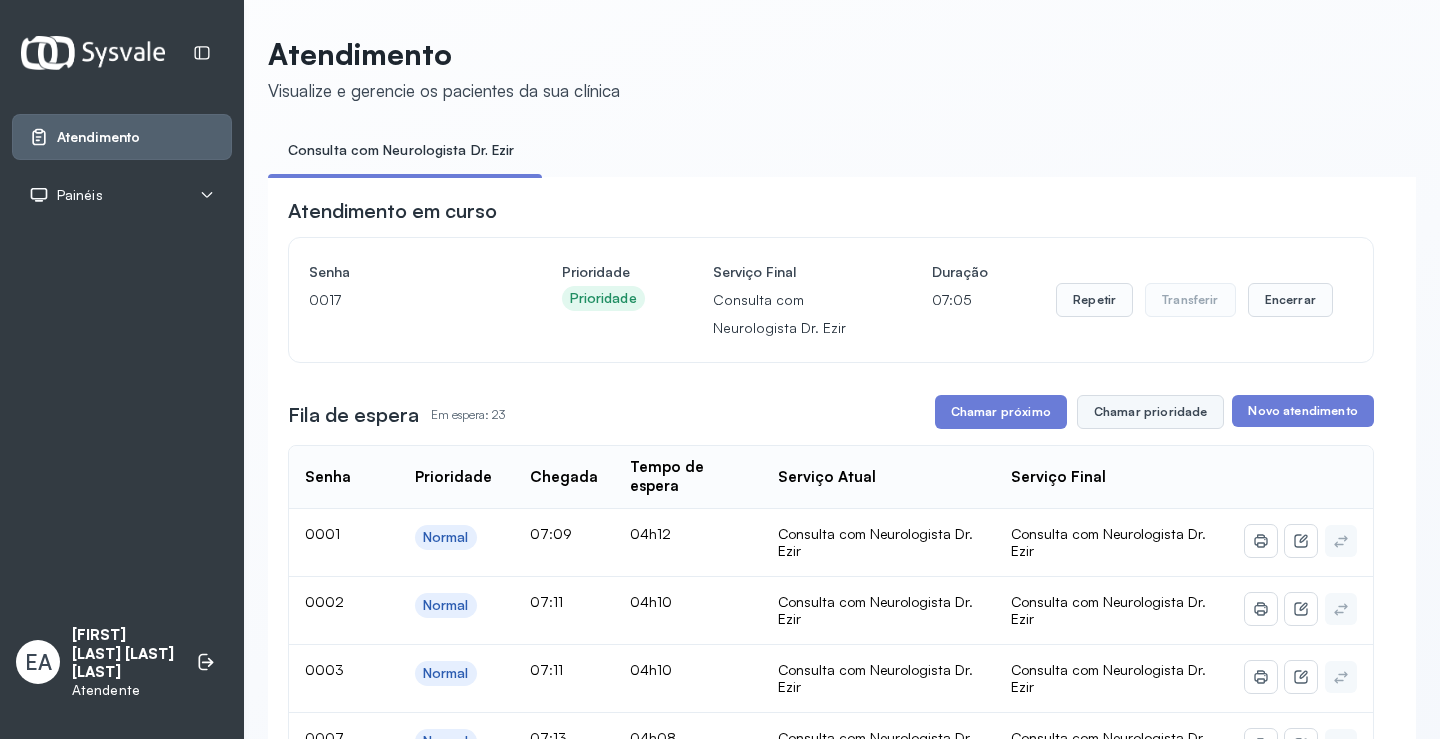 click on "Chamar prioridade" at bounding box center [1151, 412] 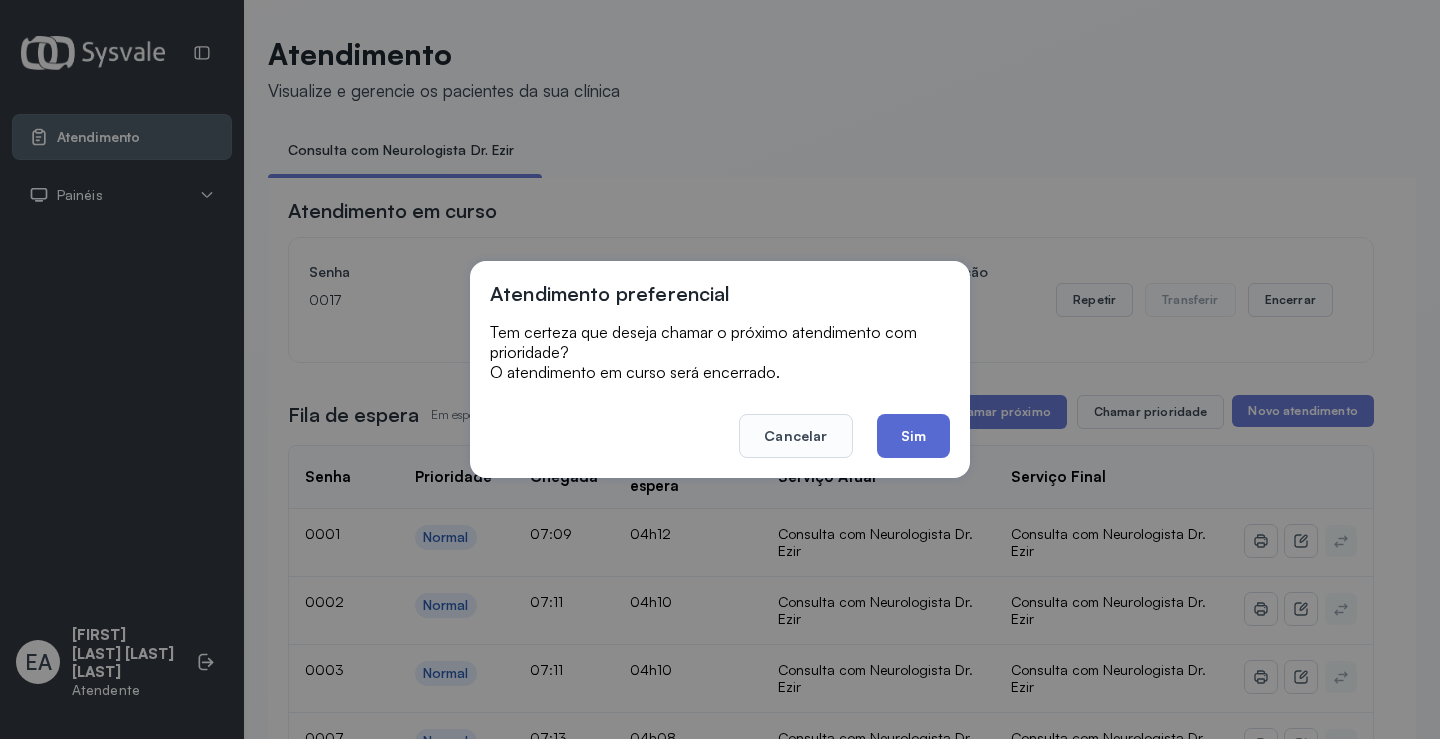 click on "Sim" 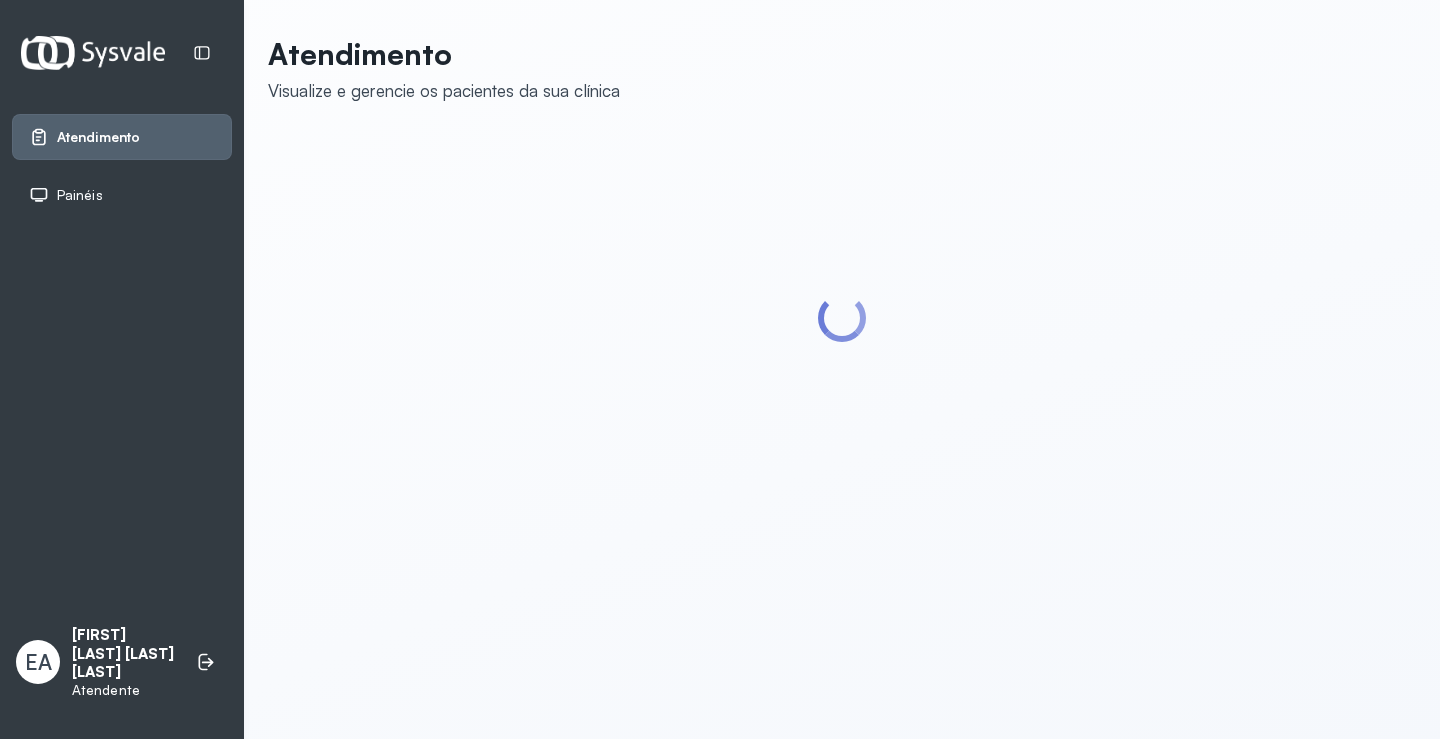 scroll, scrollTop: 0, scrollLeft: 0, axis: both 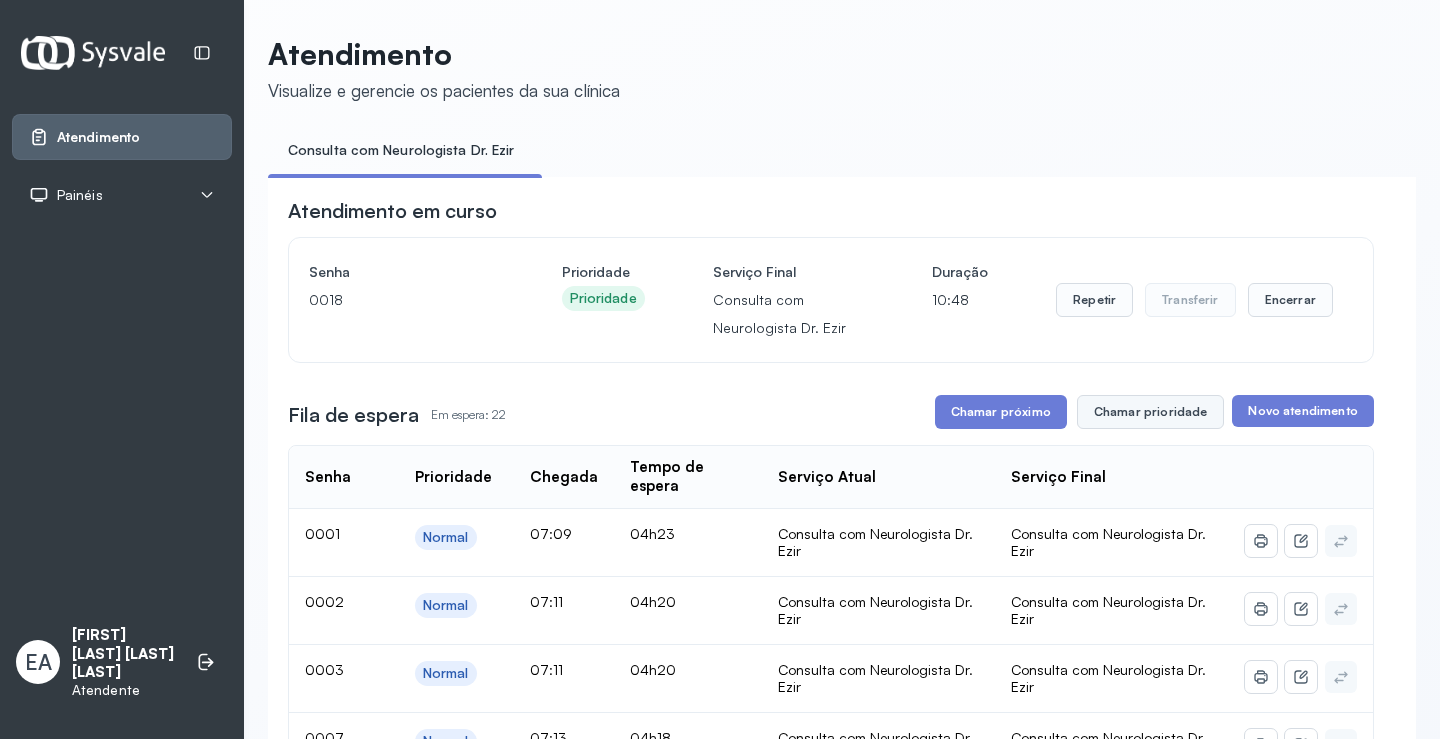 click on "Chamar prioridade" at bounding box center [1151, 412] 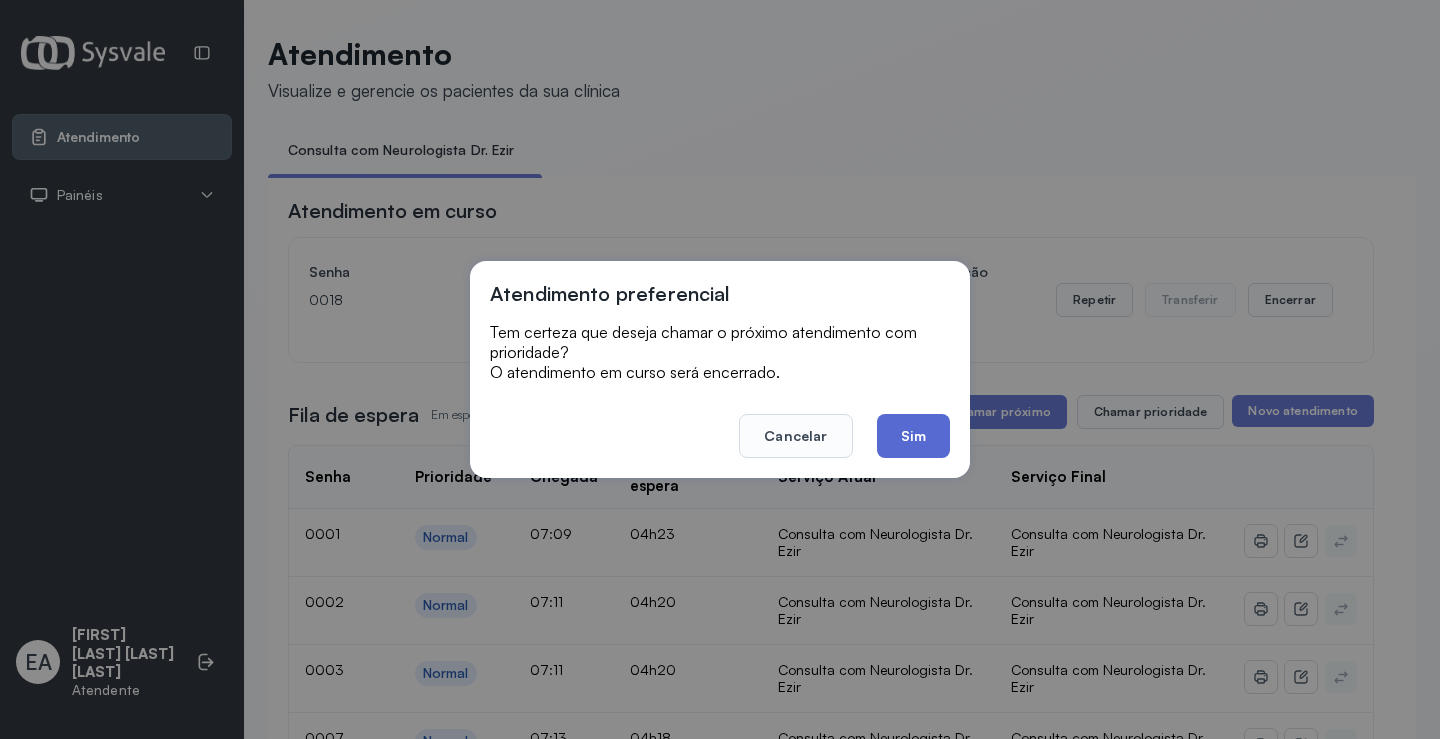 click on "Sim" 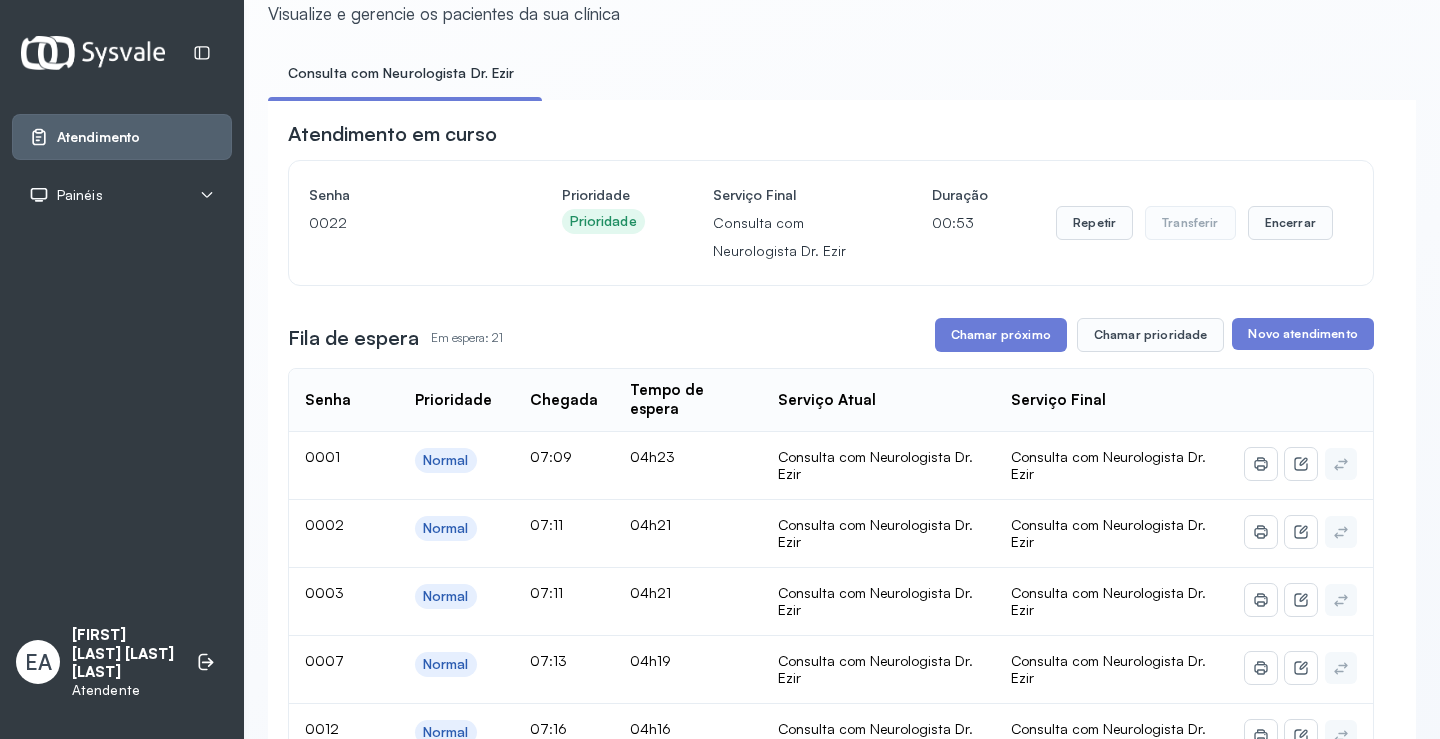 scroll, scrollTop: 0, scrollLeft: 0, axis: both 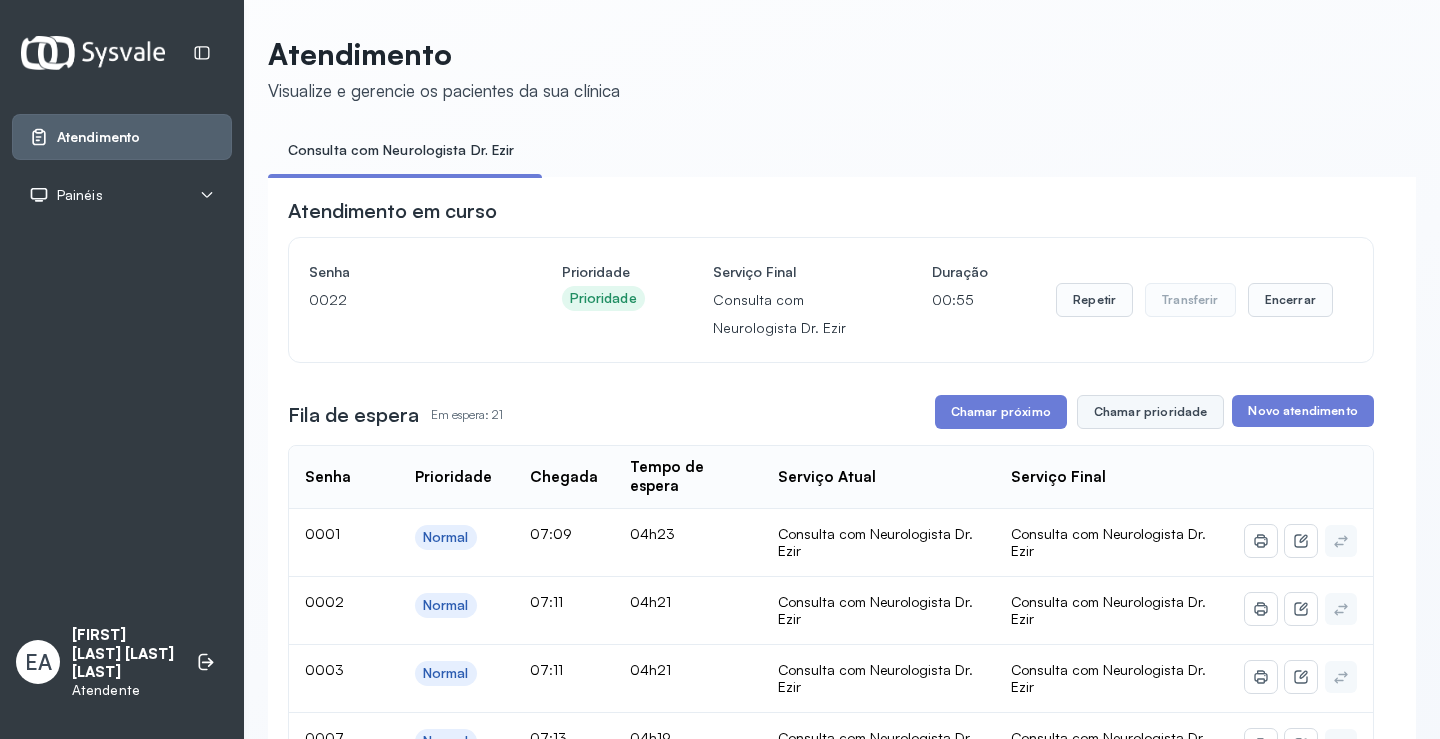 click on "Chamar prioridade" at bounding box center [1151, 412] 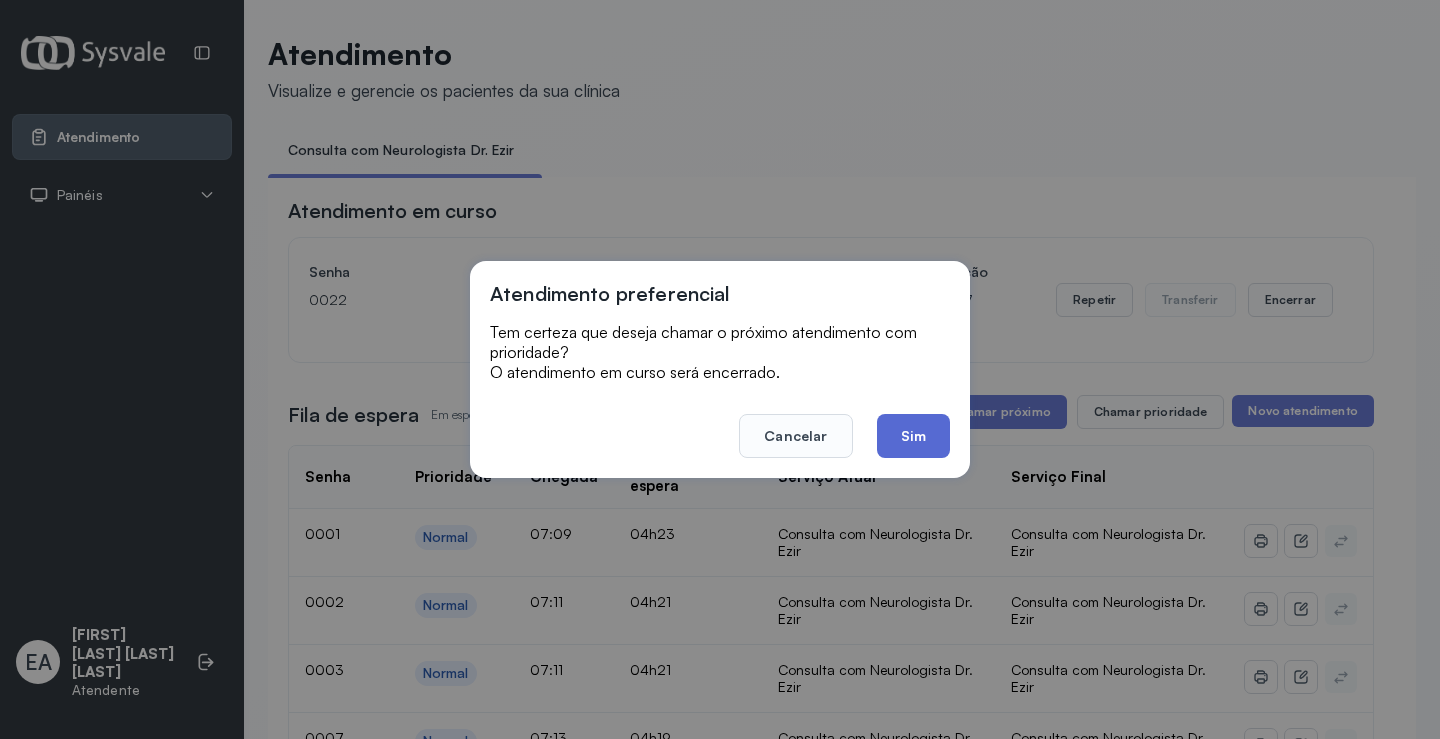 click on "Sim" 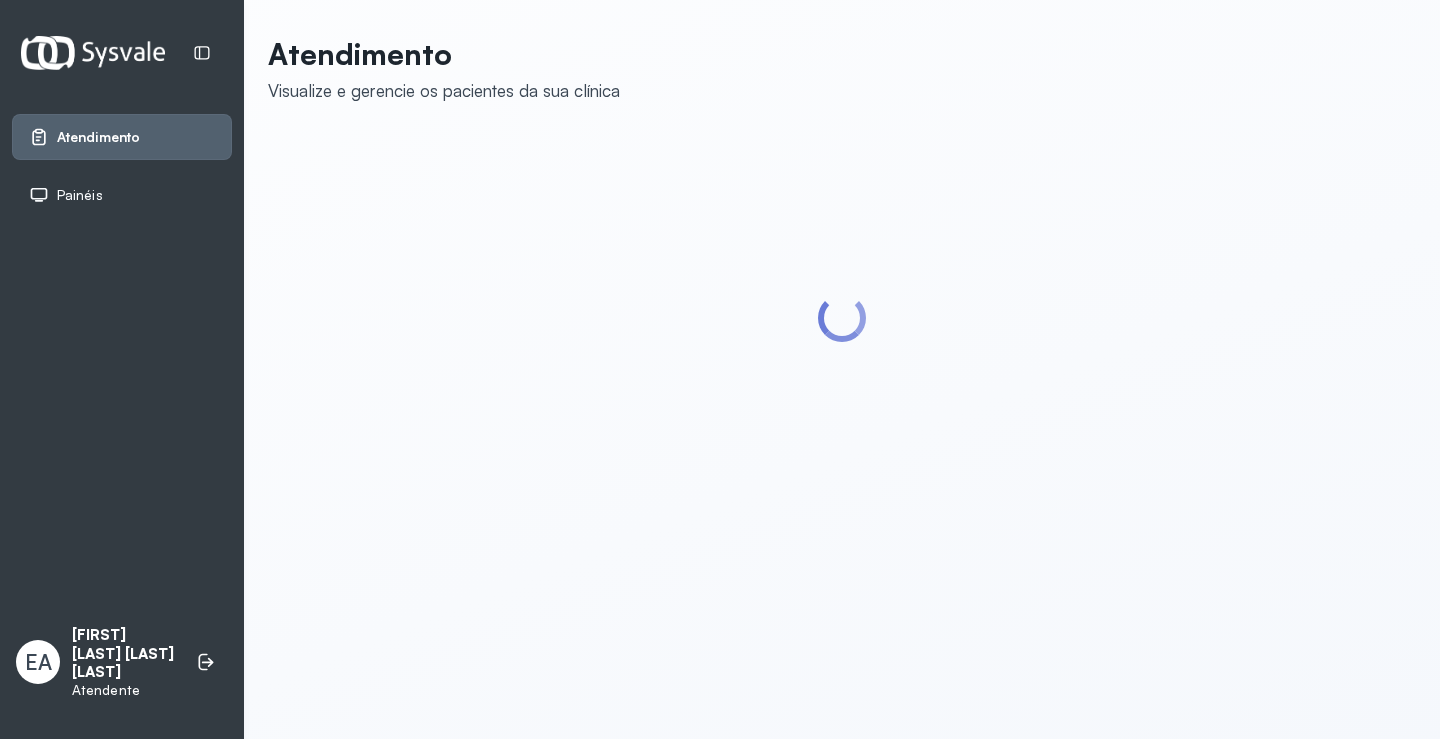 scroll, scrollTop: 0, scrollLeft: 0, axis: both 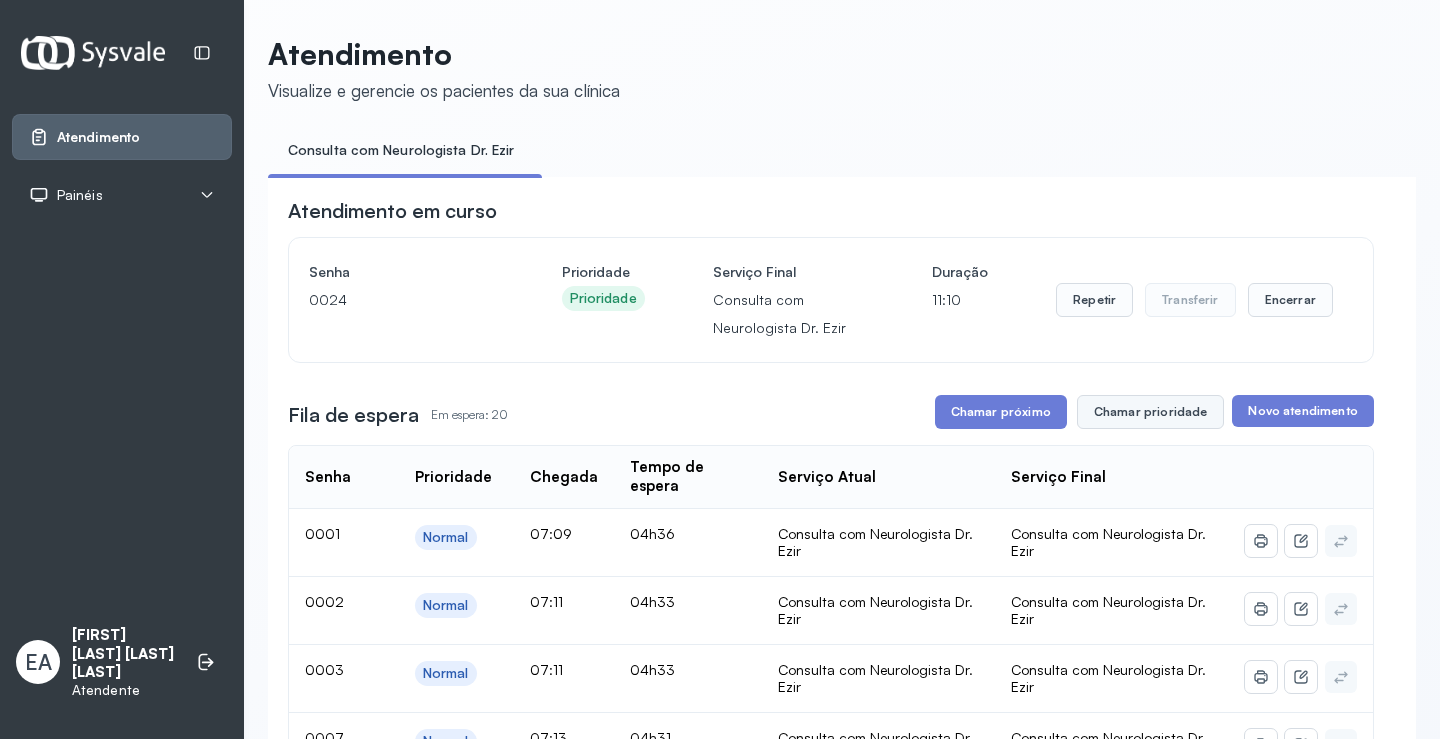 click on "Chamar prioridade" at bounding box center [1151, 412] 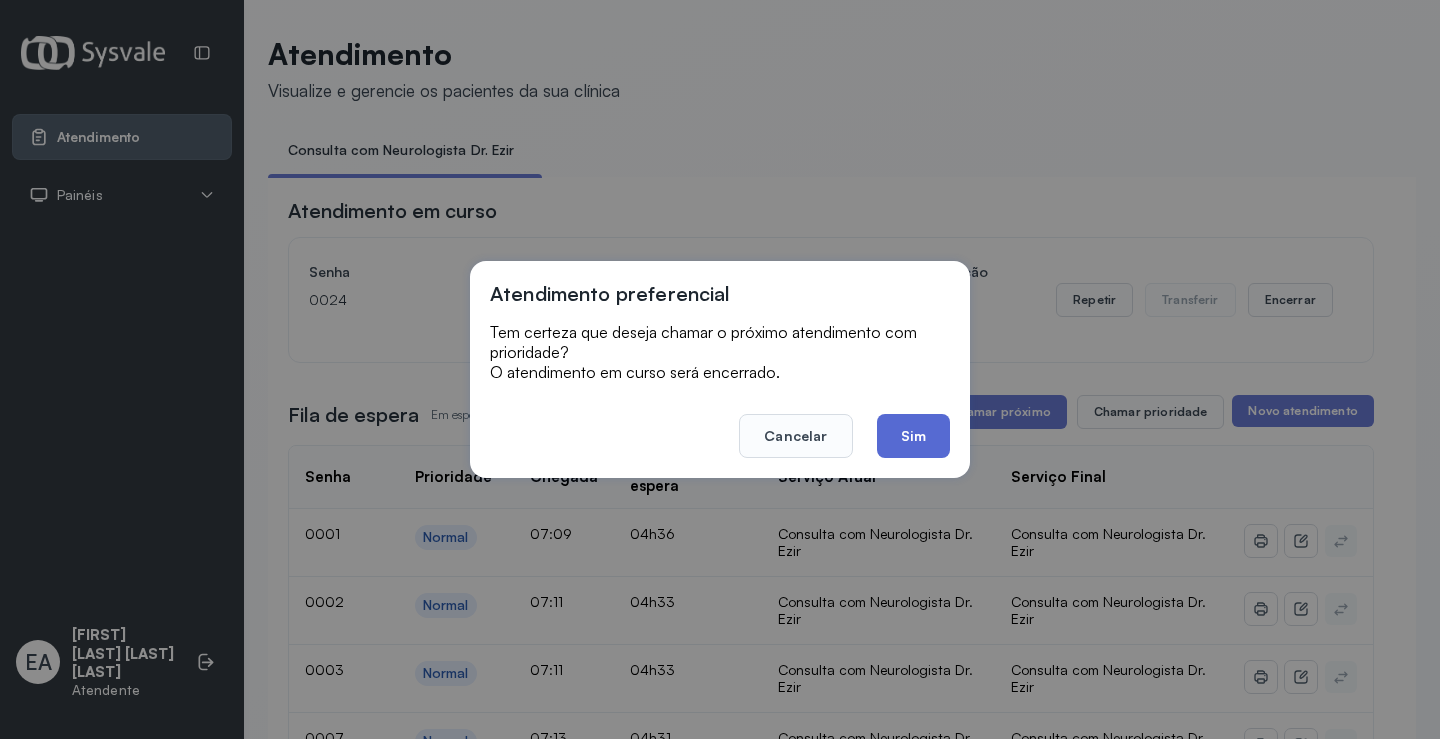 click on "Sim" 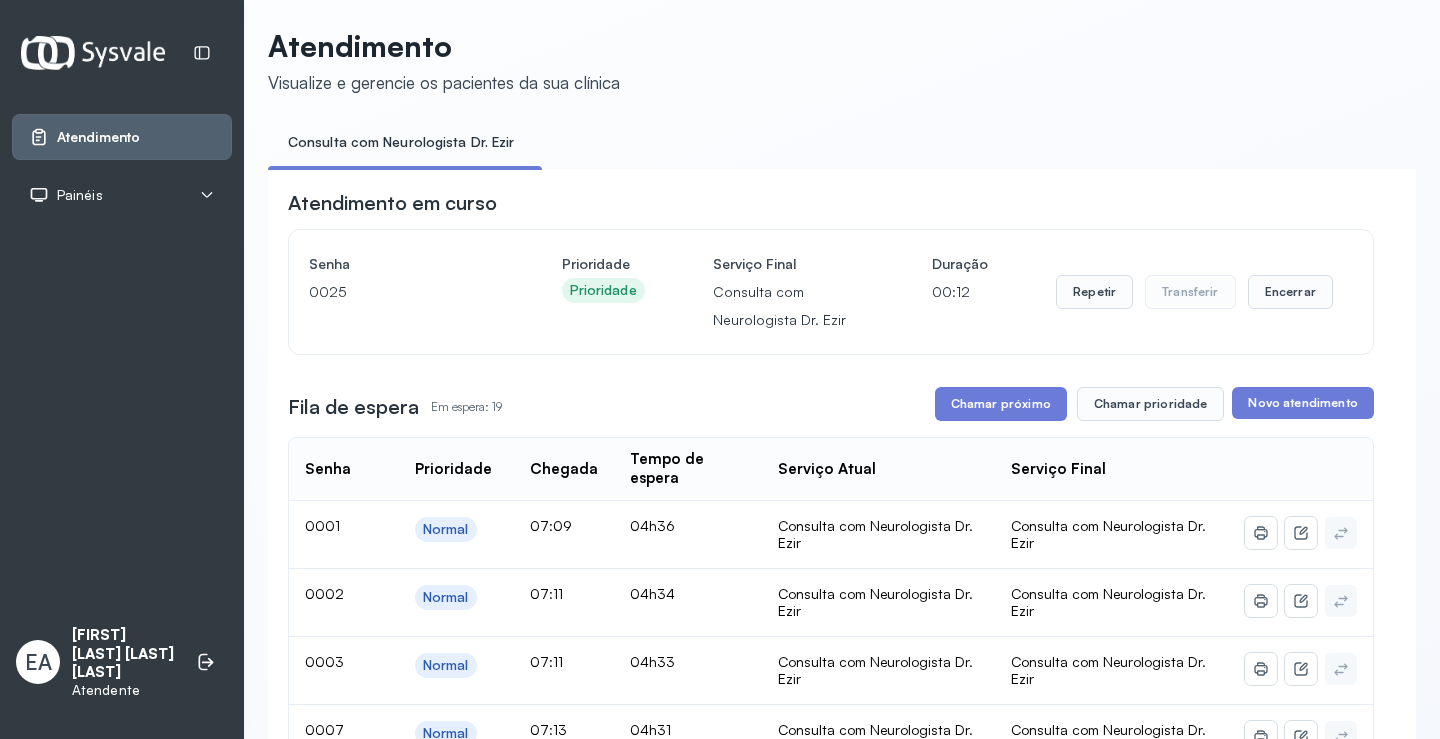 scroll, scrollTop: 0, scrollLeft: 0, axis: both 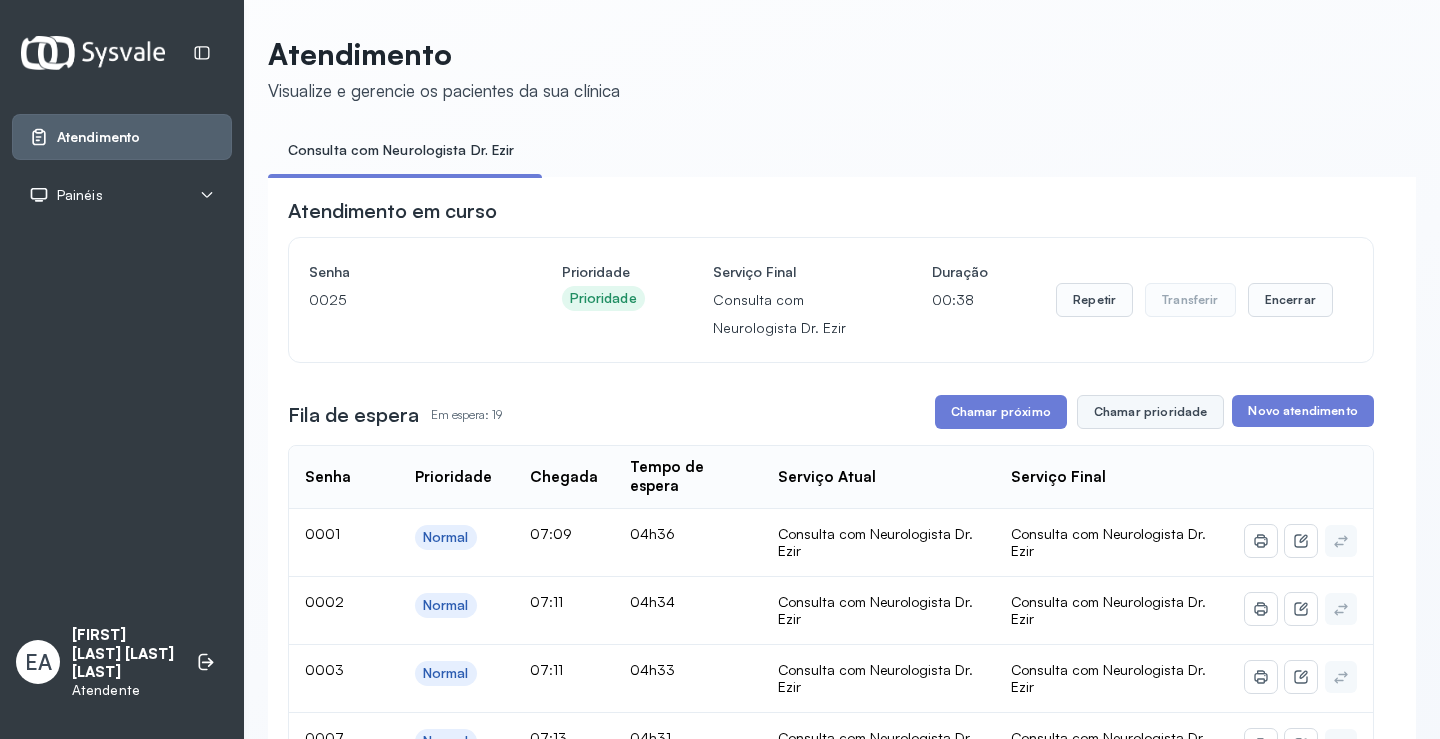 click on "Chamar prioridade" at bounding box center [1151, 412] 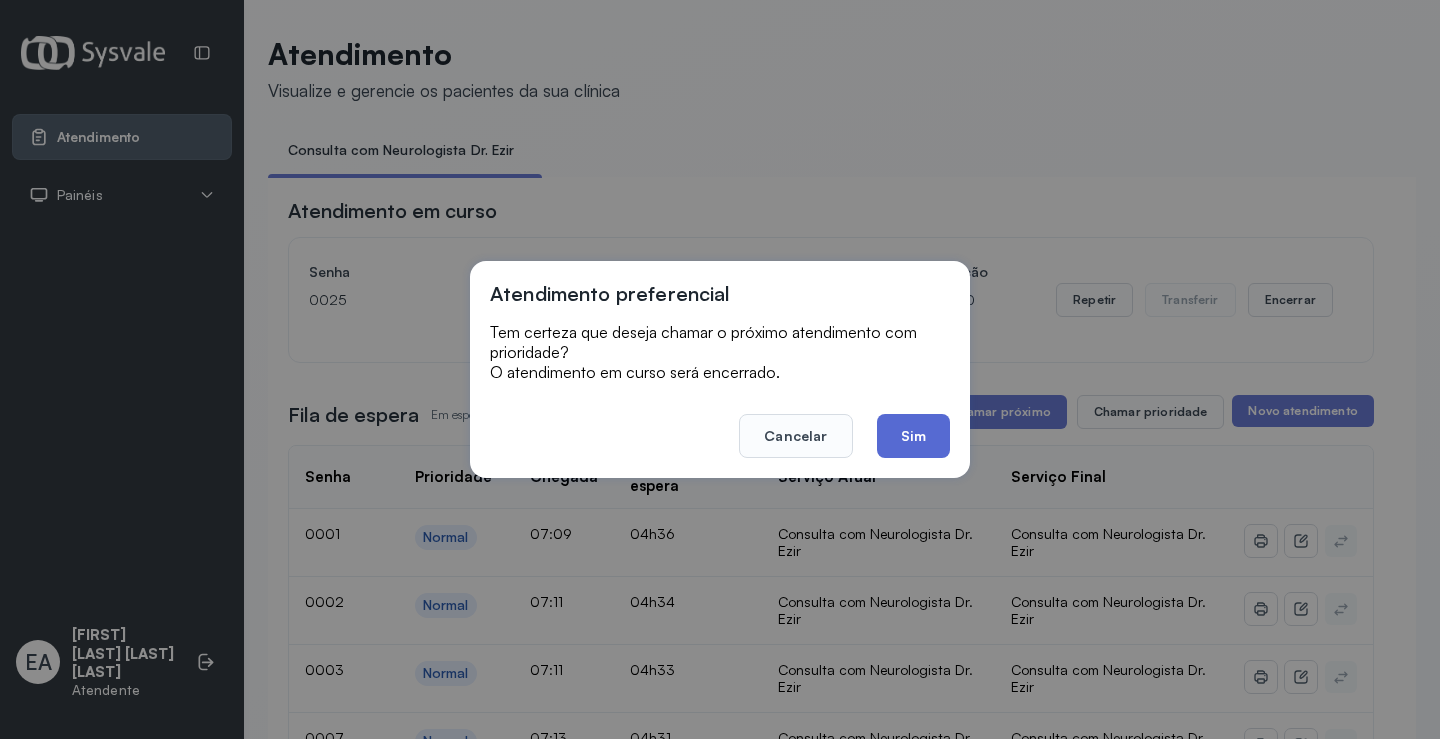click on "Sim" 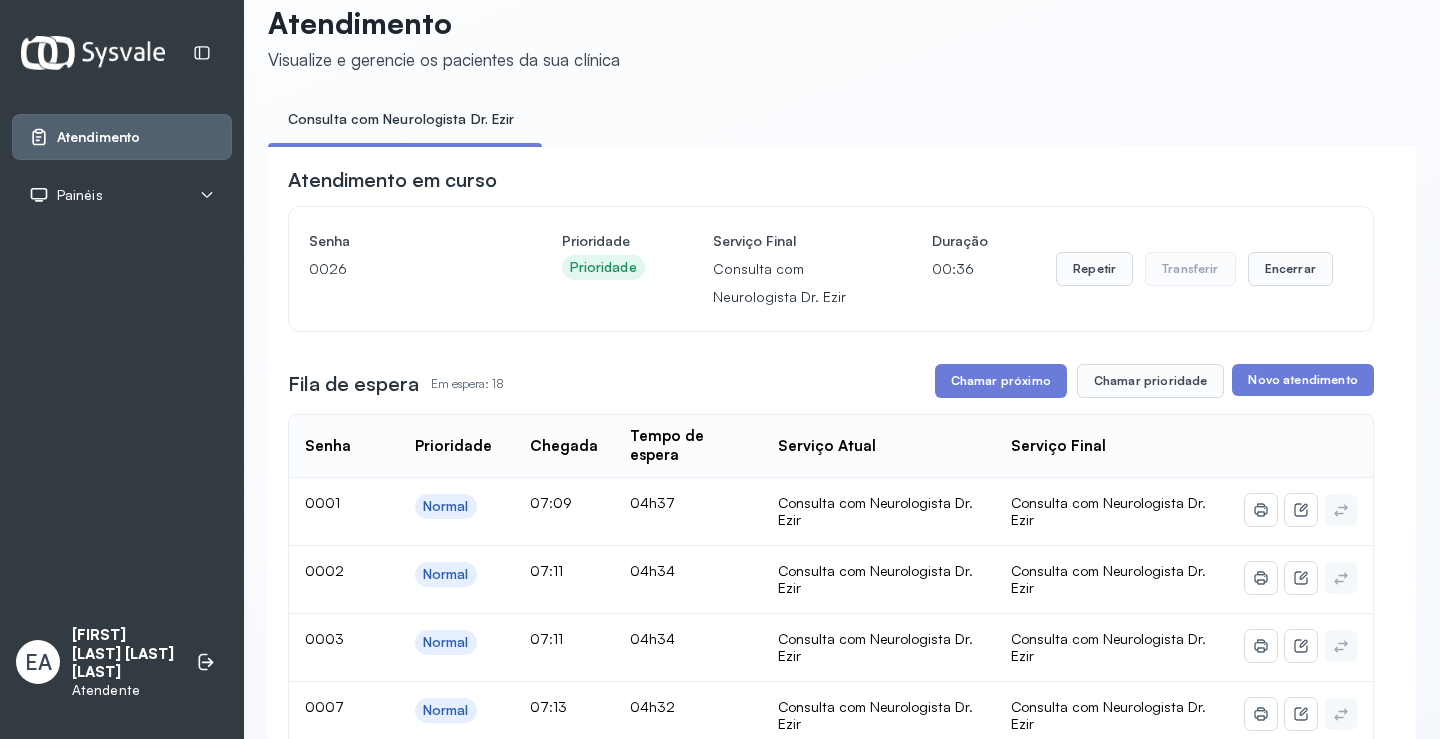 scroll, scrollTop: 0, scrollLeft: 0, axis: both 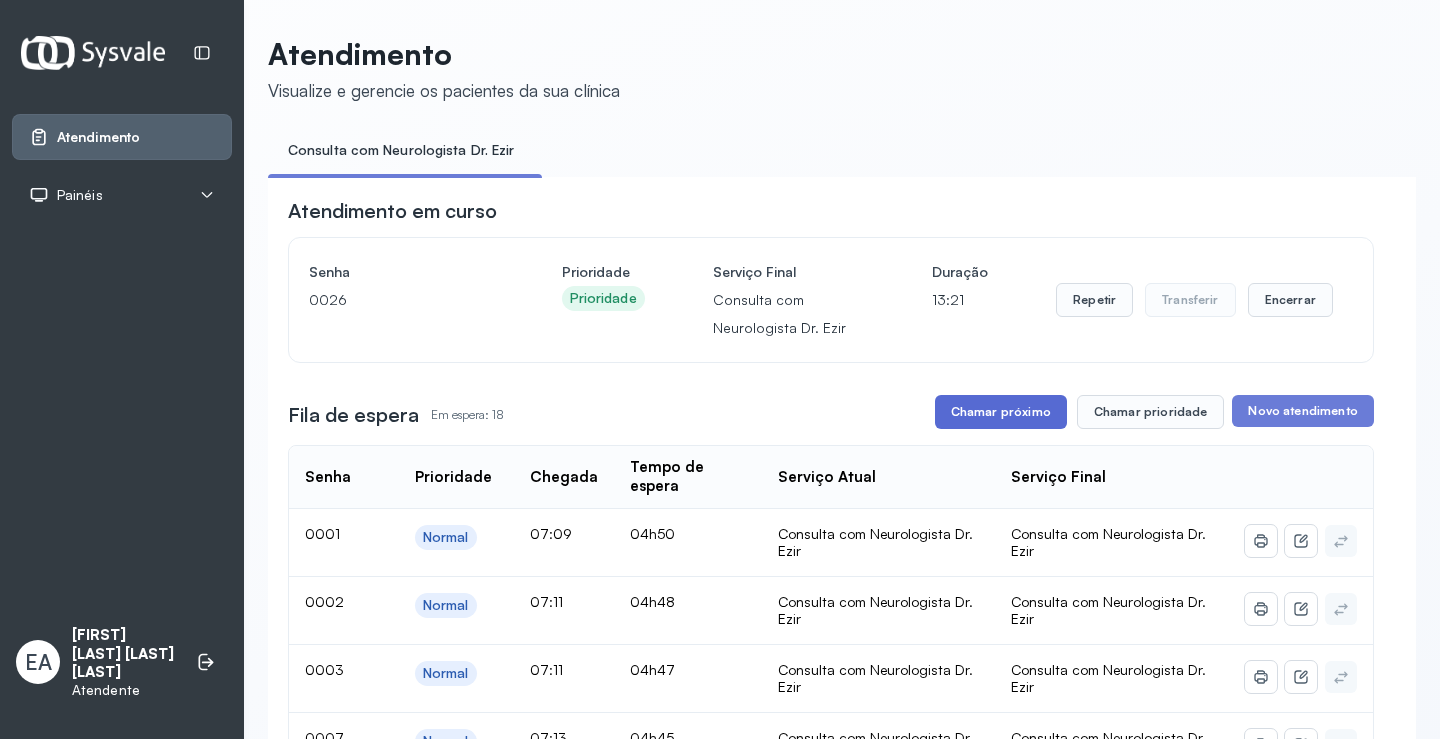 click on "Chamar próximo" at bounding box center [1001, 412] 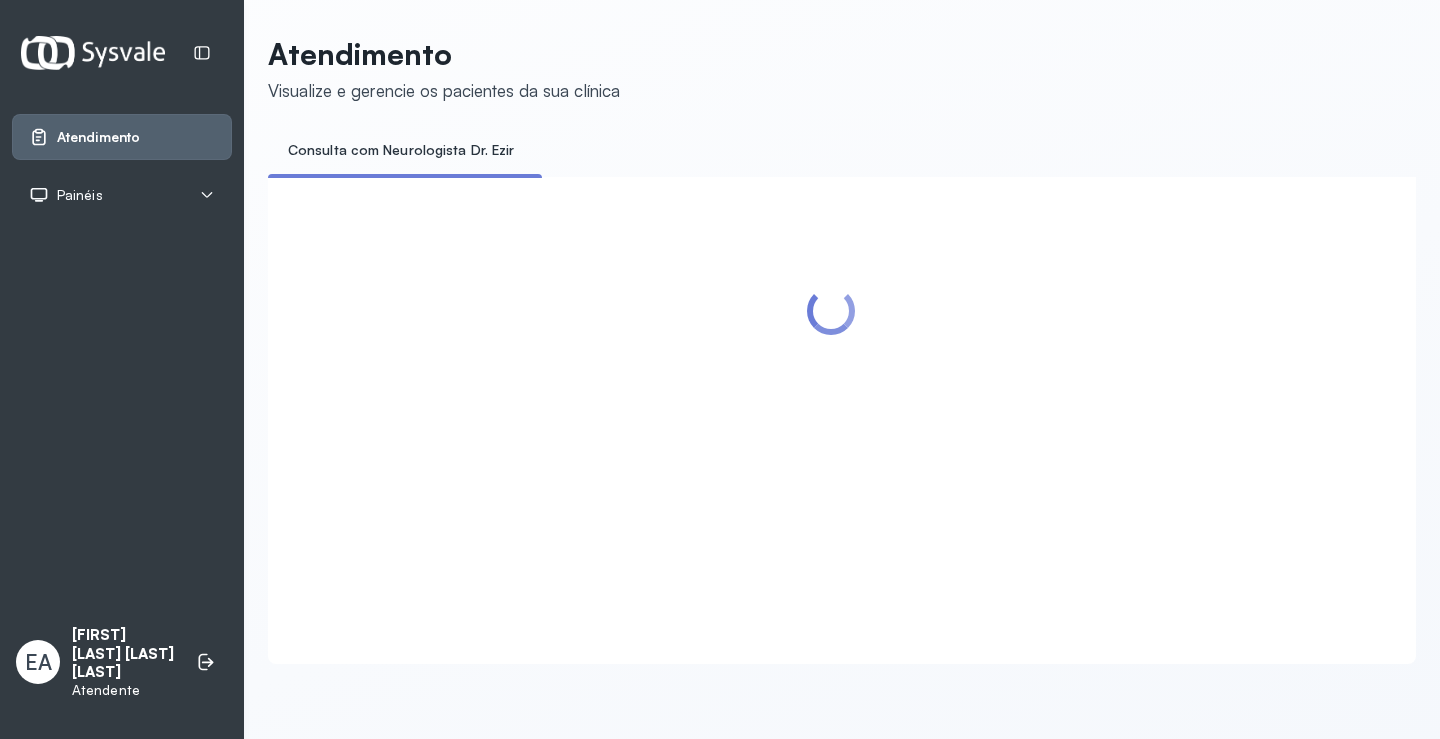 click at bounding box center [831, 396] 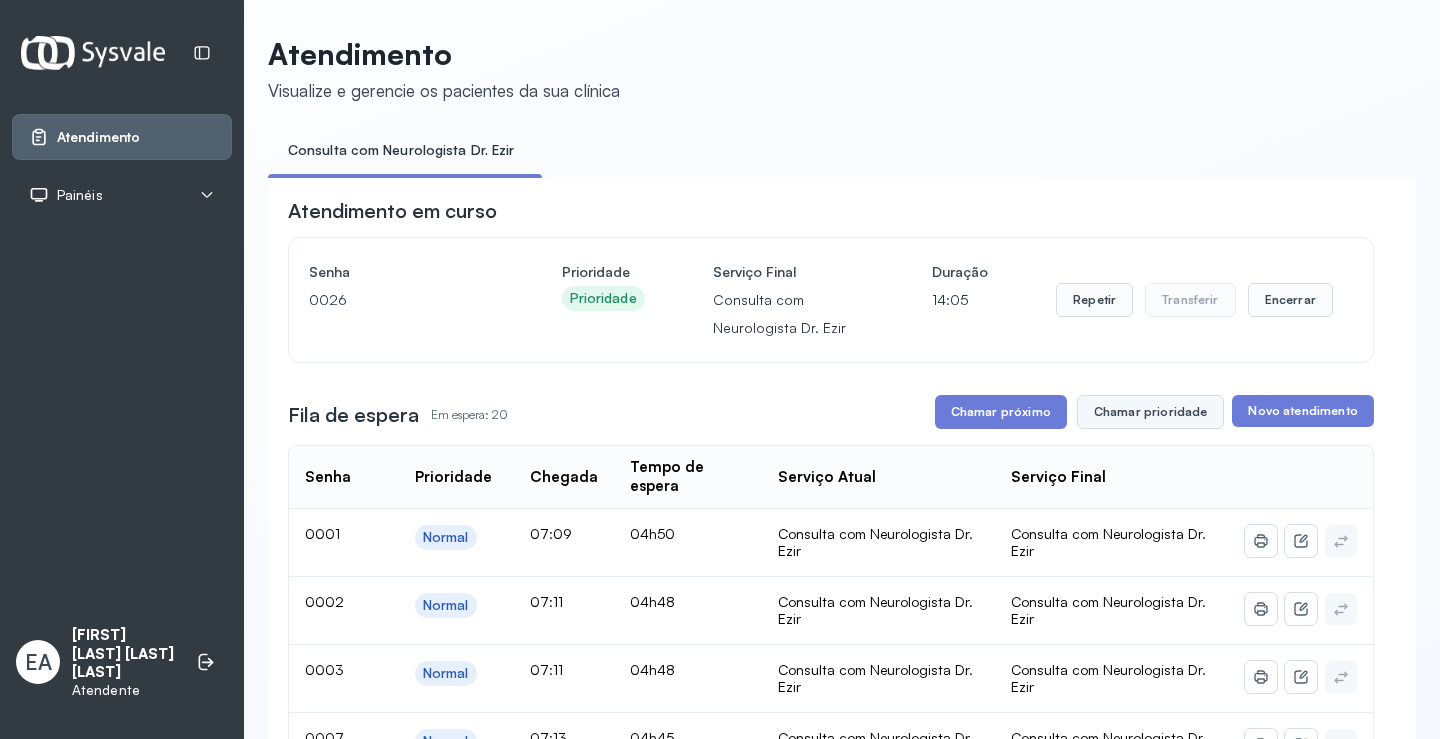 click on "Chamar prioridade" at bounding box center [1151, 412] 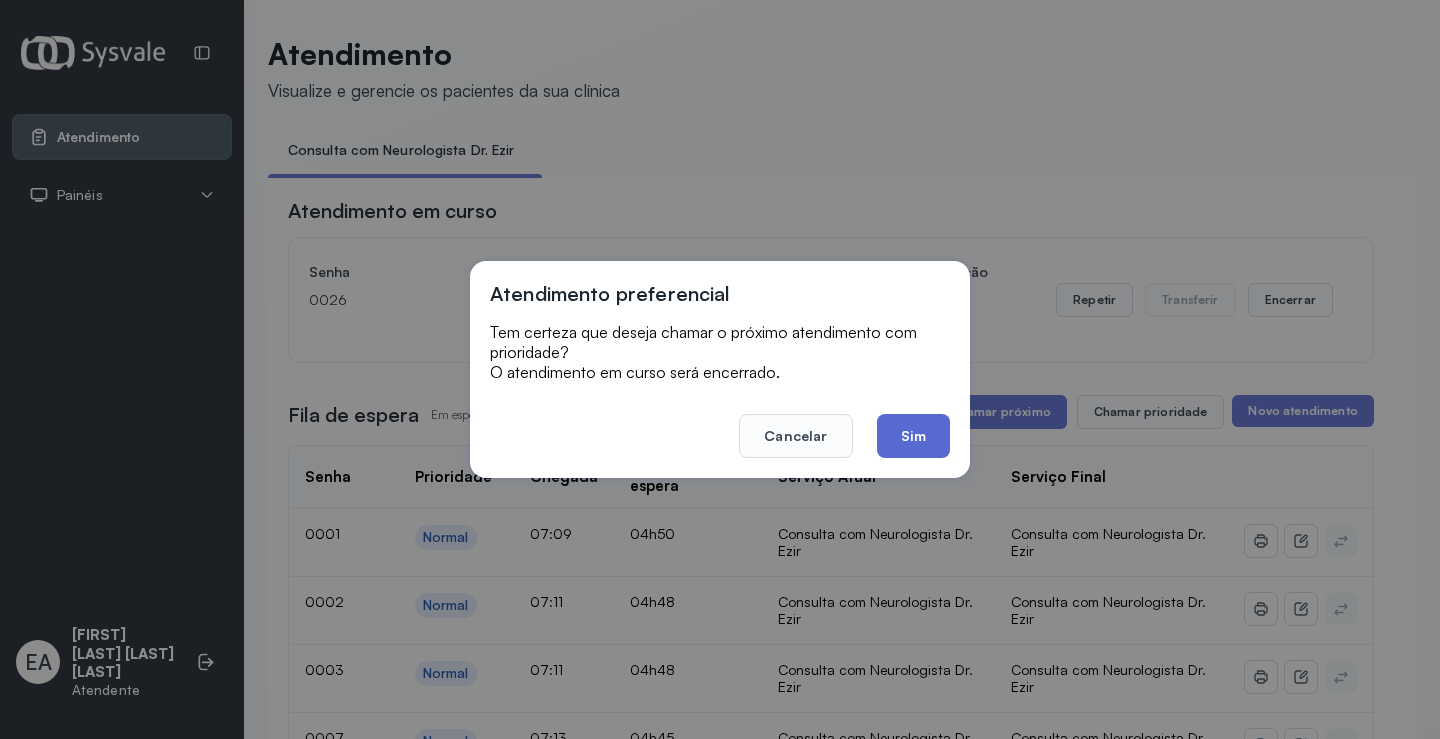 click on "Sim" 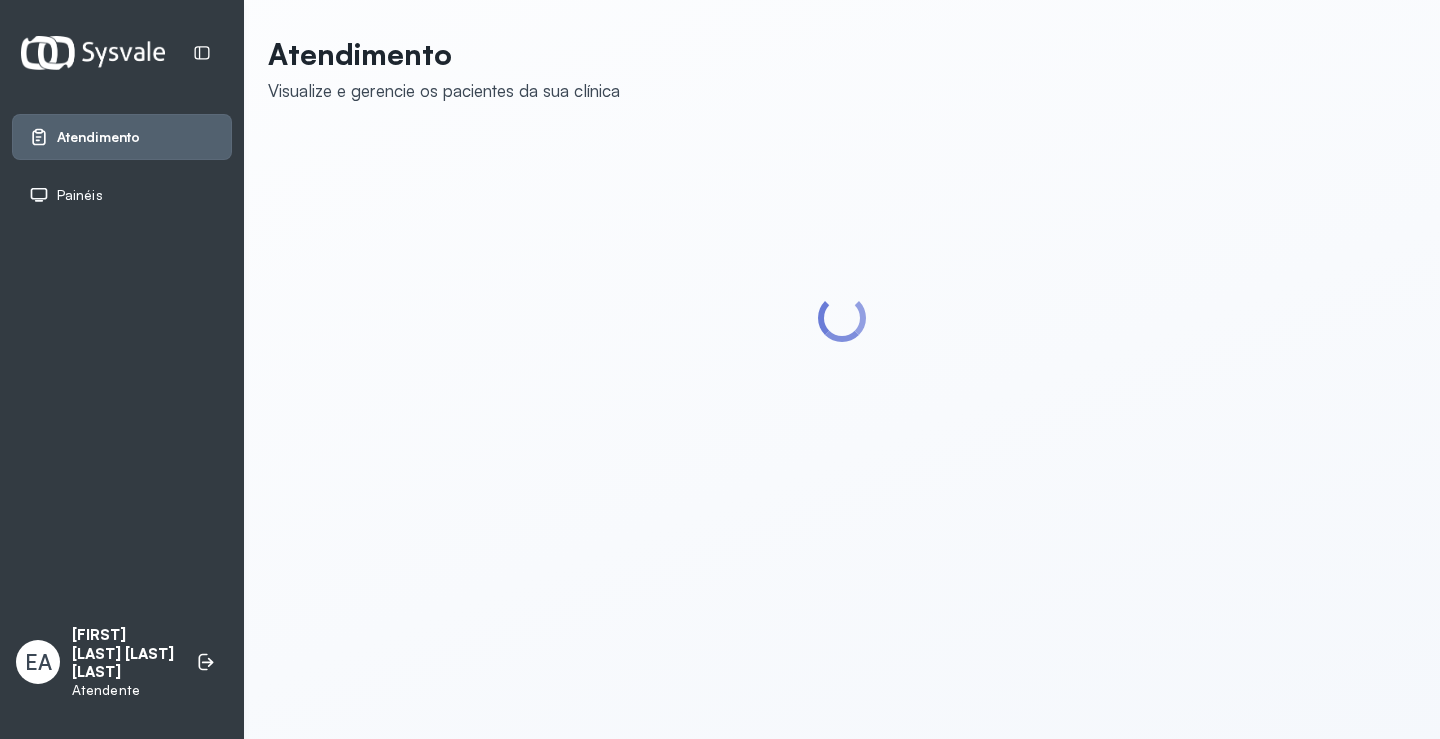 scroll, scrollTop: 0, scrollLeft: 0, axis: both 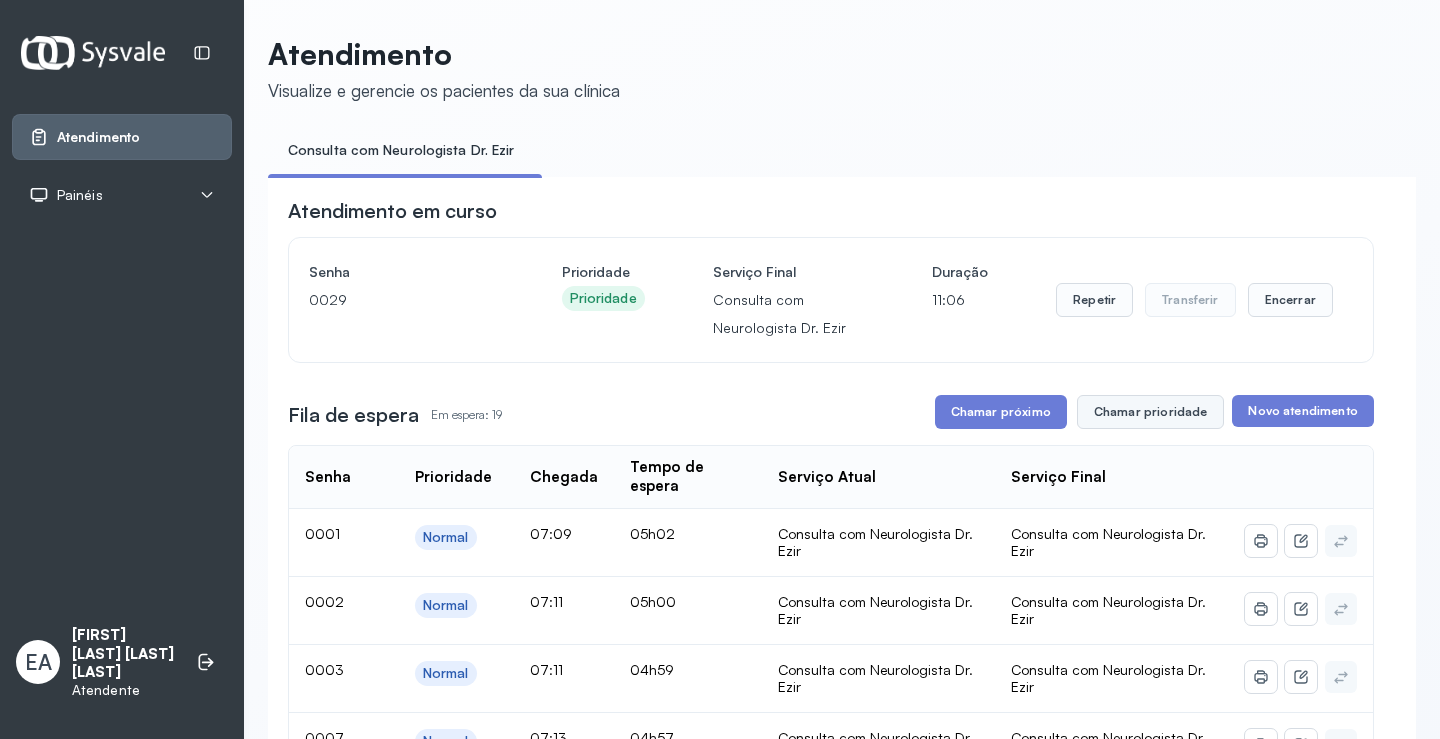 click on "Chamar prioridade" at bounding box center [1151, 412] 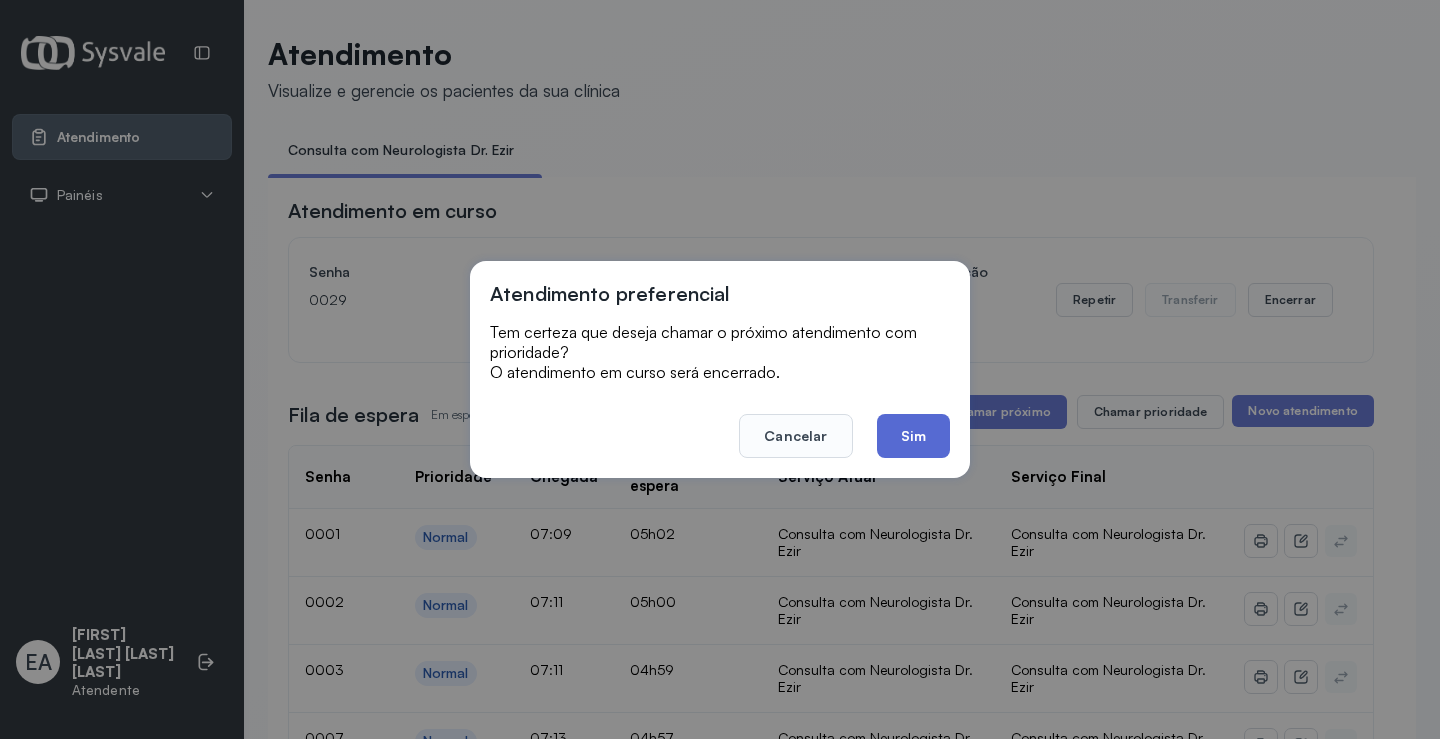 click on "Sim" 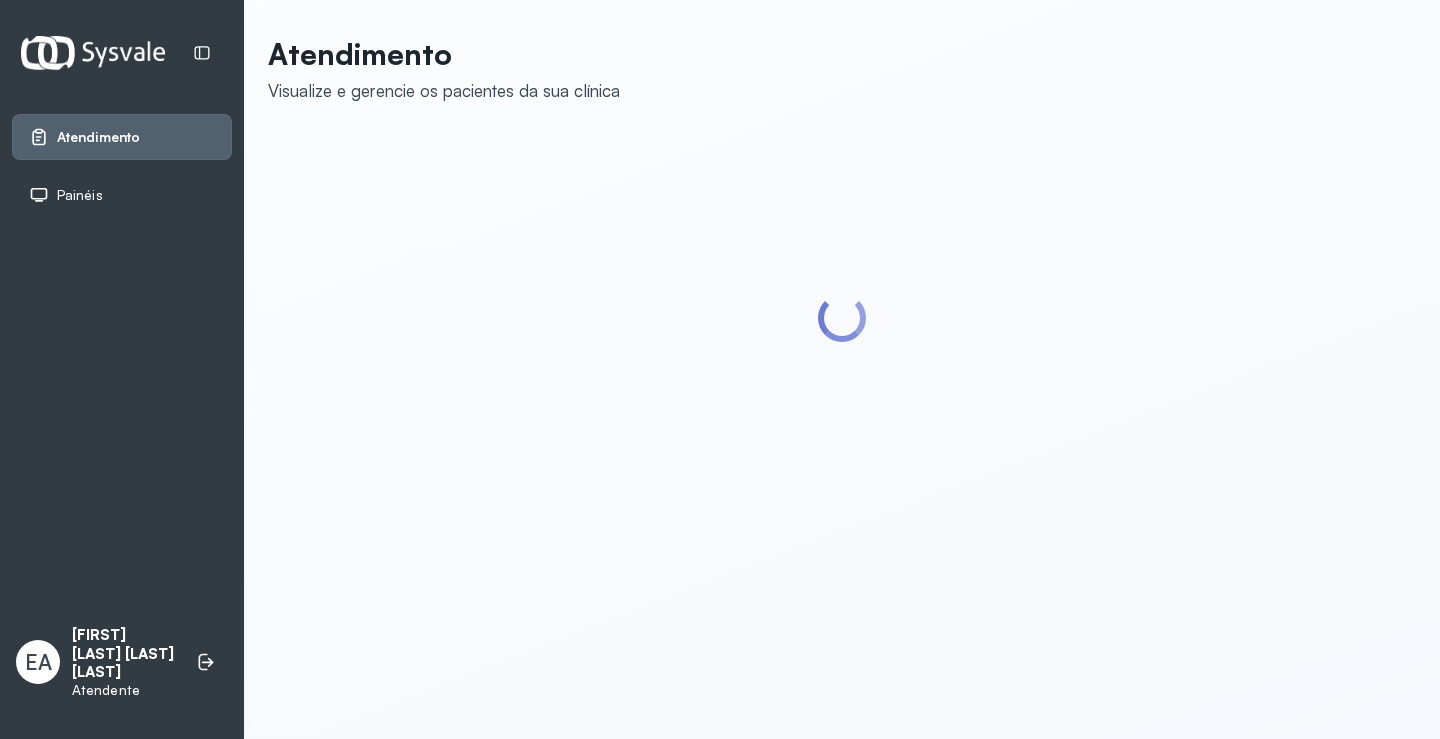 scroll, scrollTop: 0, scrollLeft: 0, axis: both 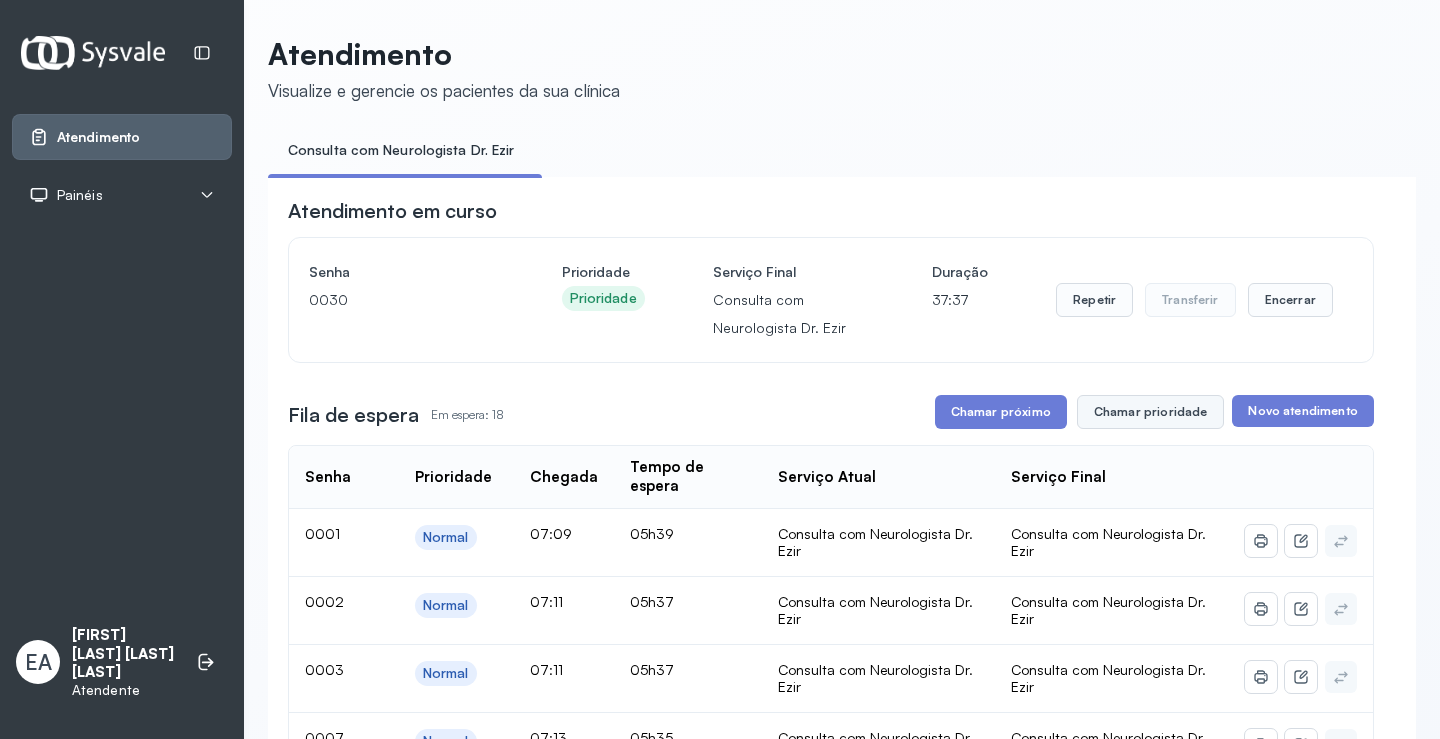 click on "Chamar prioridade" at bounding box center (1151, 412) 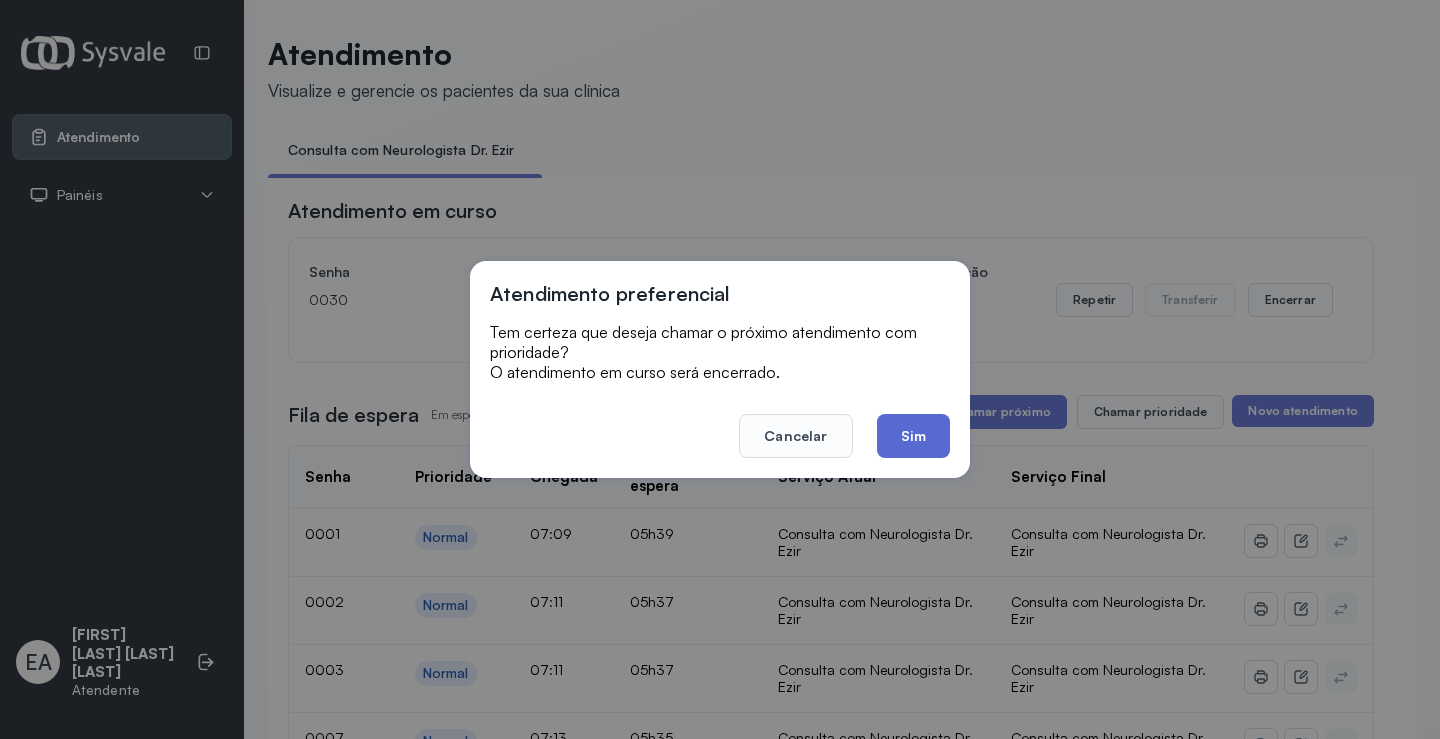 click on "Sim" 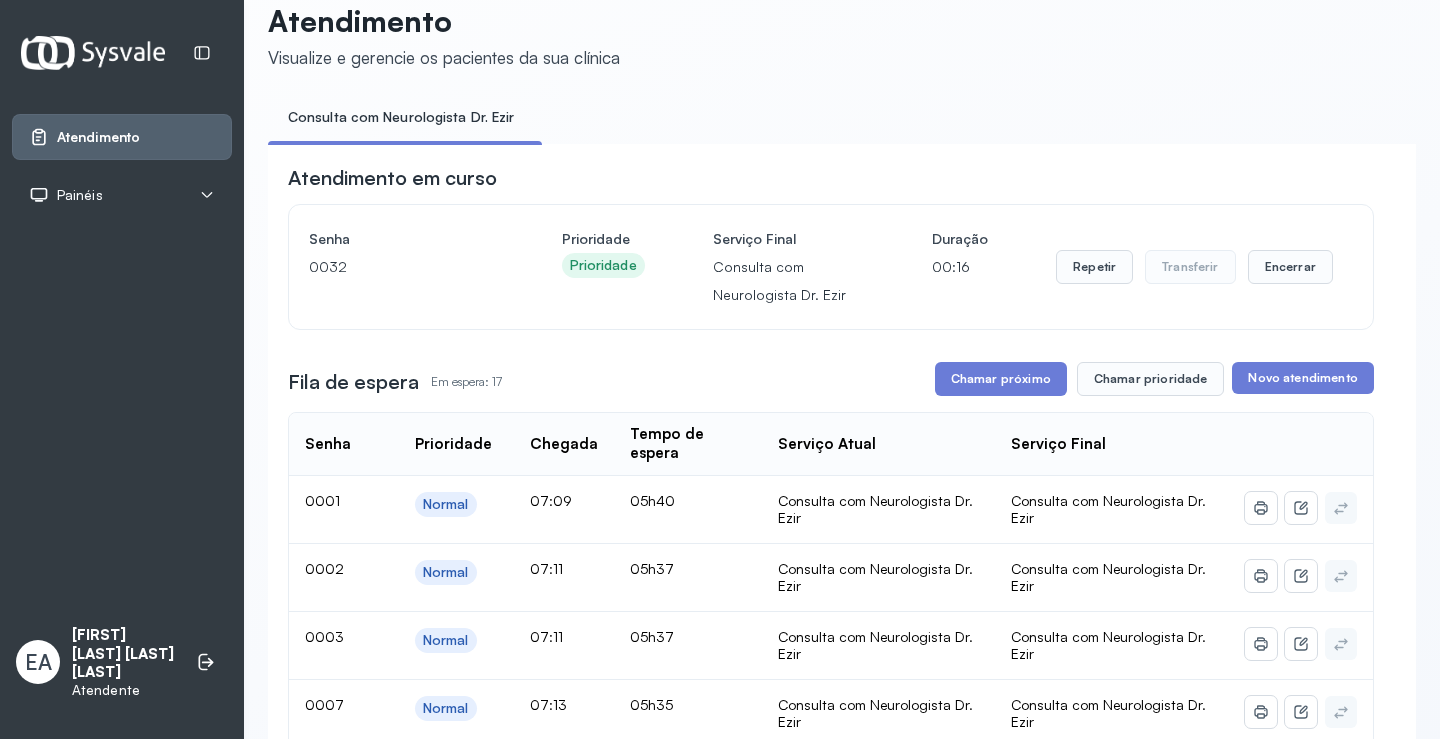 scroll, scrollTop: 0, scrollLeft: 0, axis: both 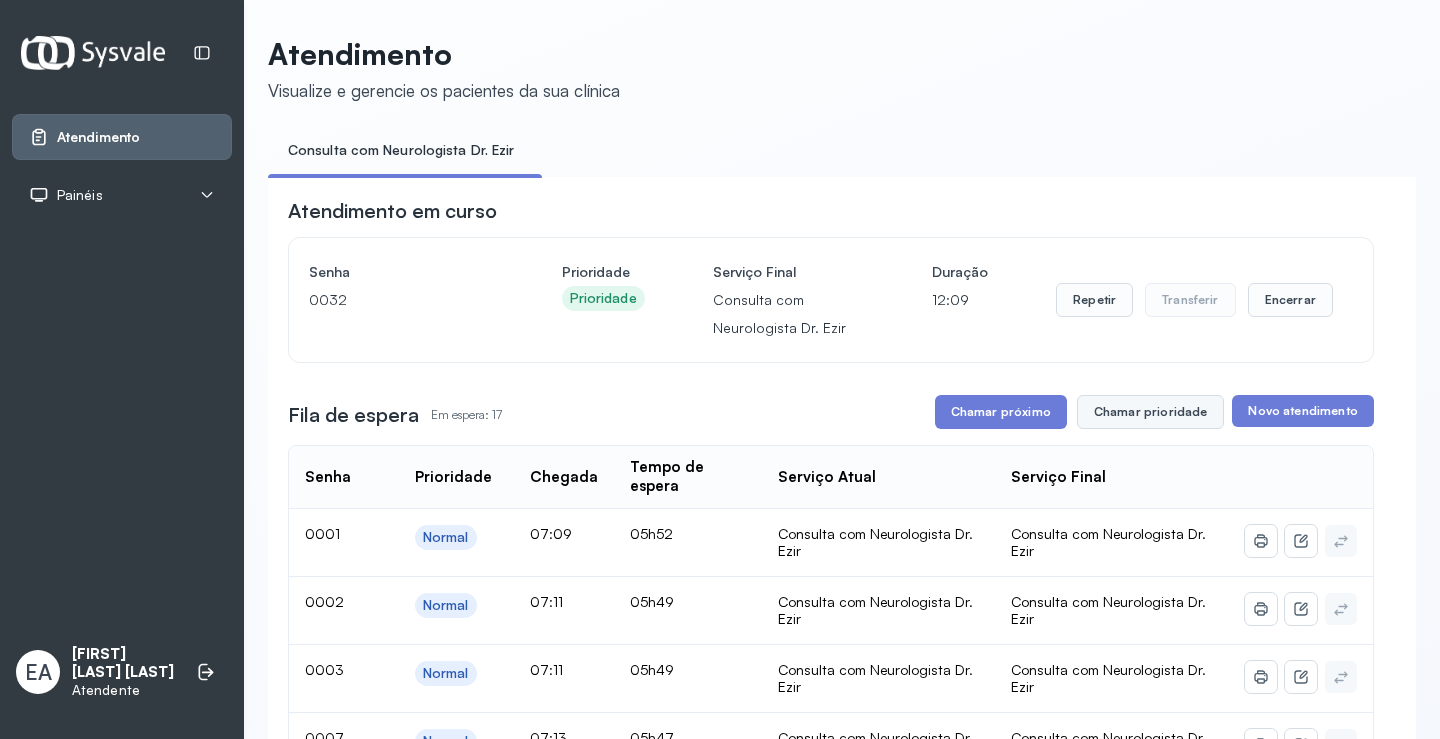 click on "Chamar prioridade" at bounding box center (1151, 412) 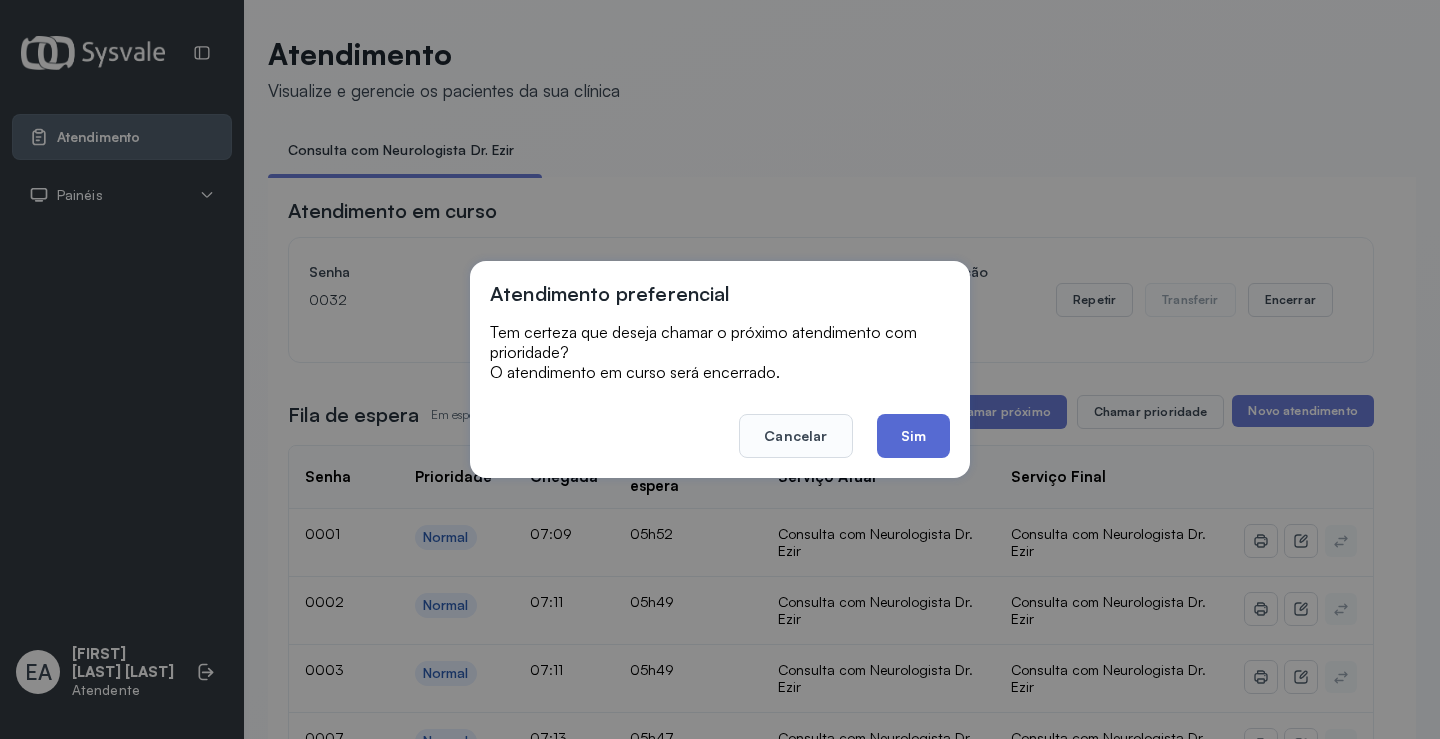 click on "Sim" 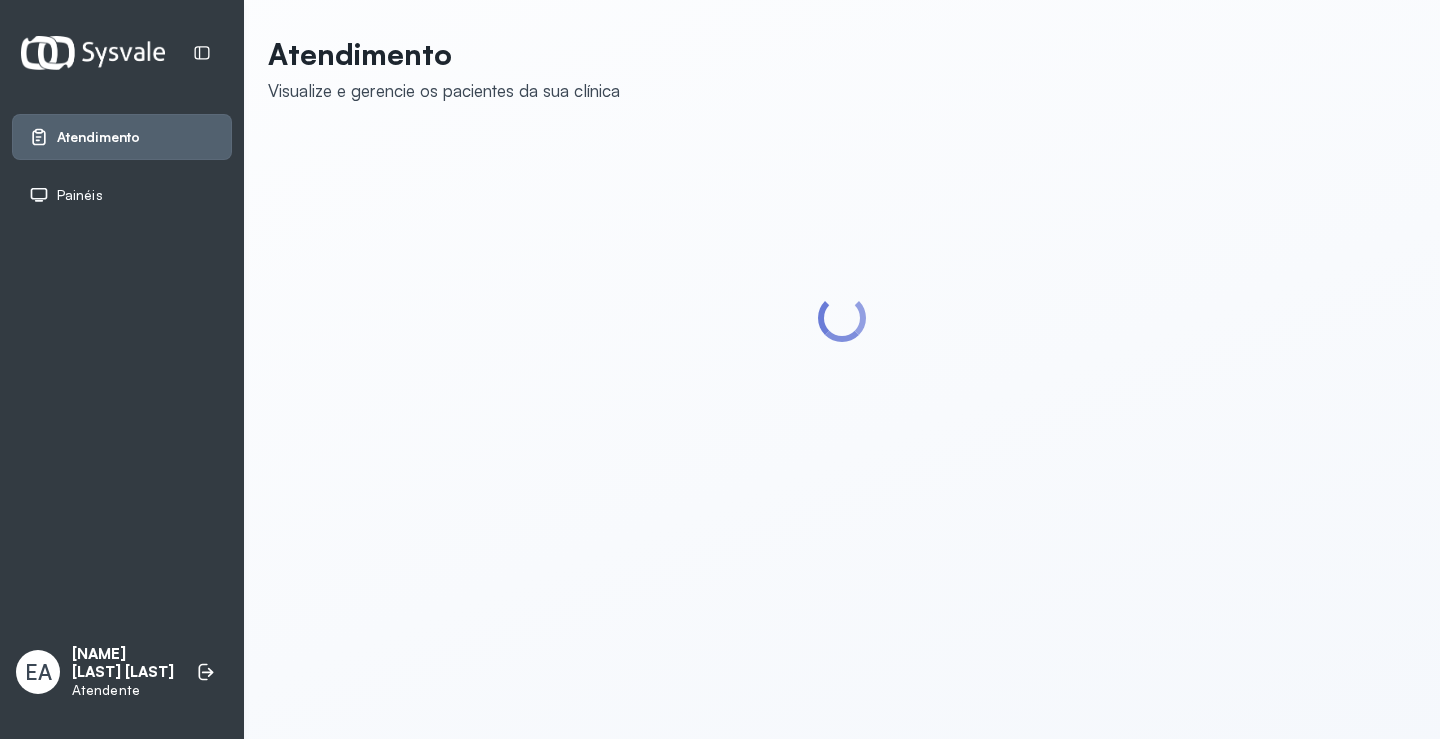 scroll, scrollTop: 0, scrollLeft: 0, axis: both 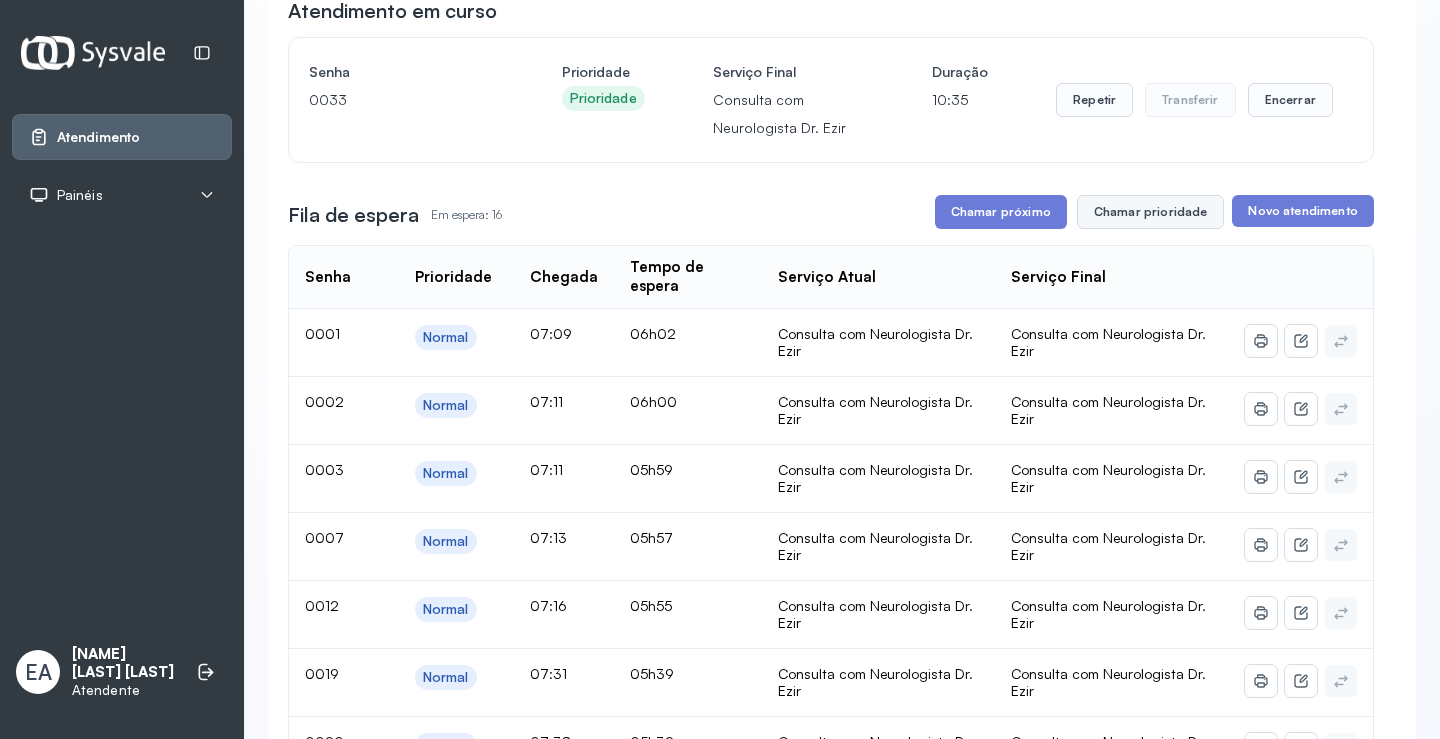 click on "Chamar prioridade" at bounding box center (1151, 212) 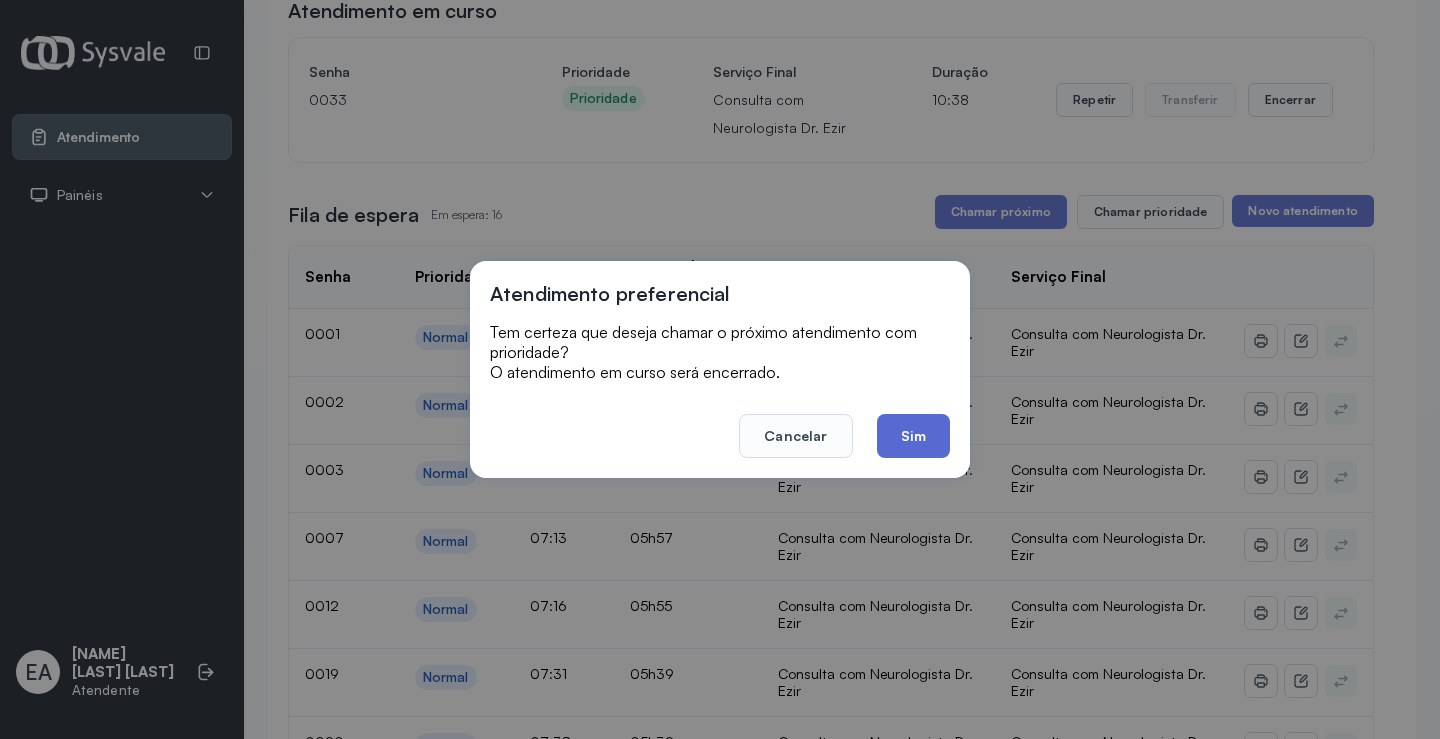 click on "Sim" 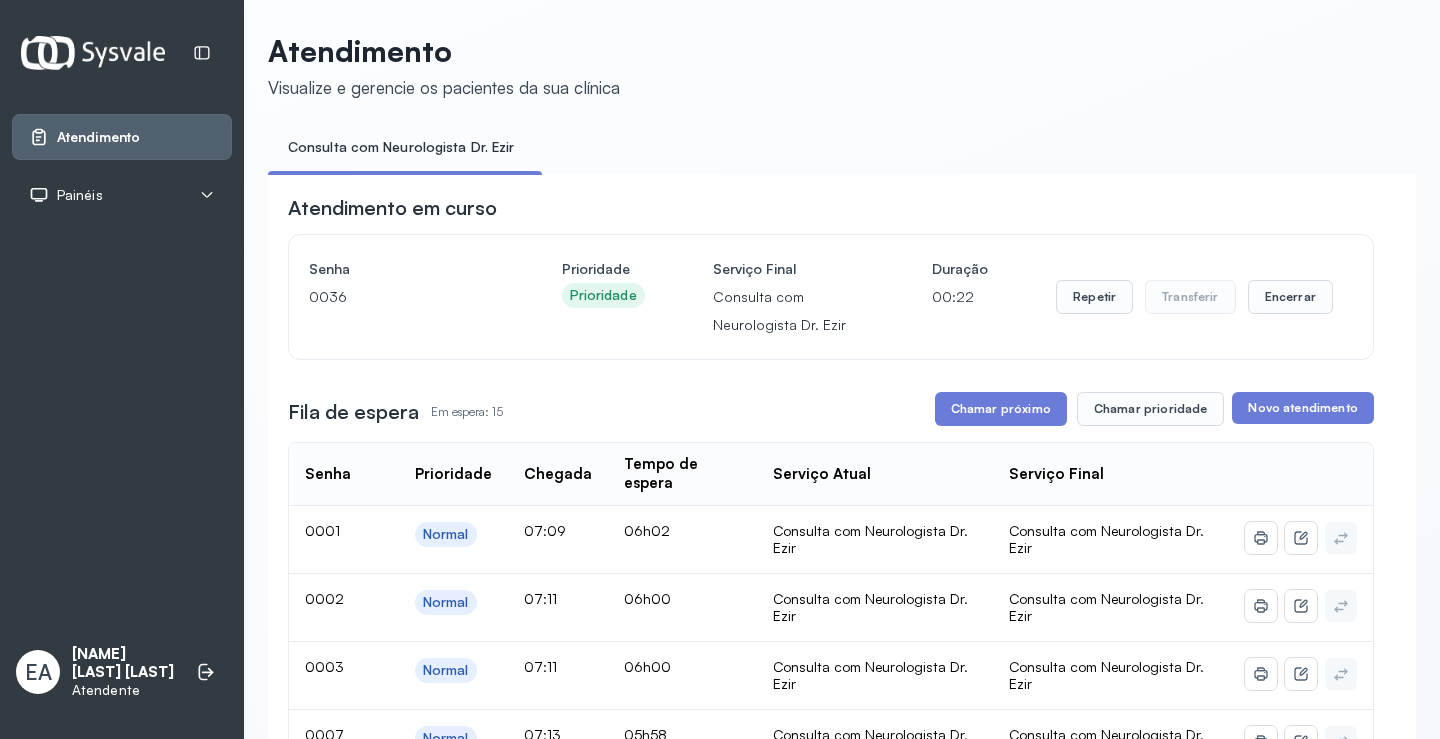 scroll, scrollTop: 0, scrollLeft: 0, axis: both 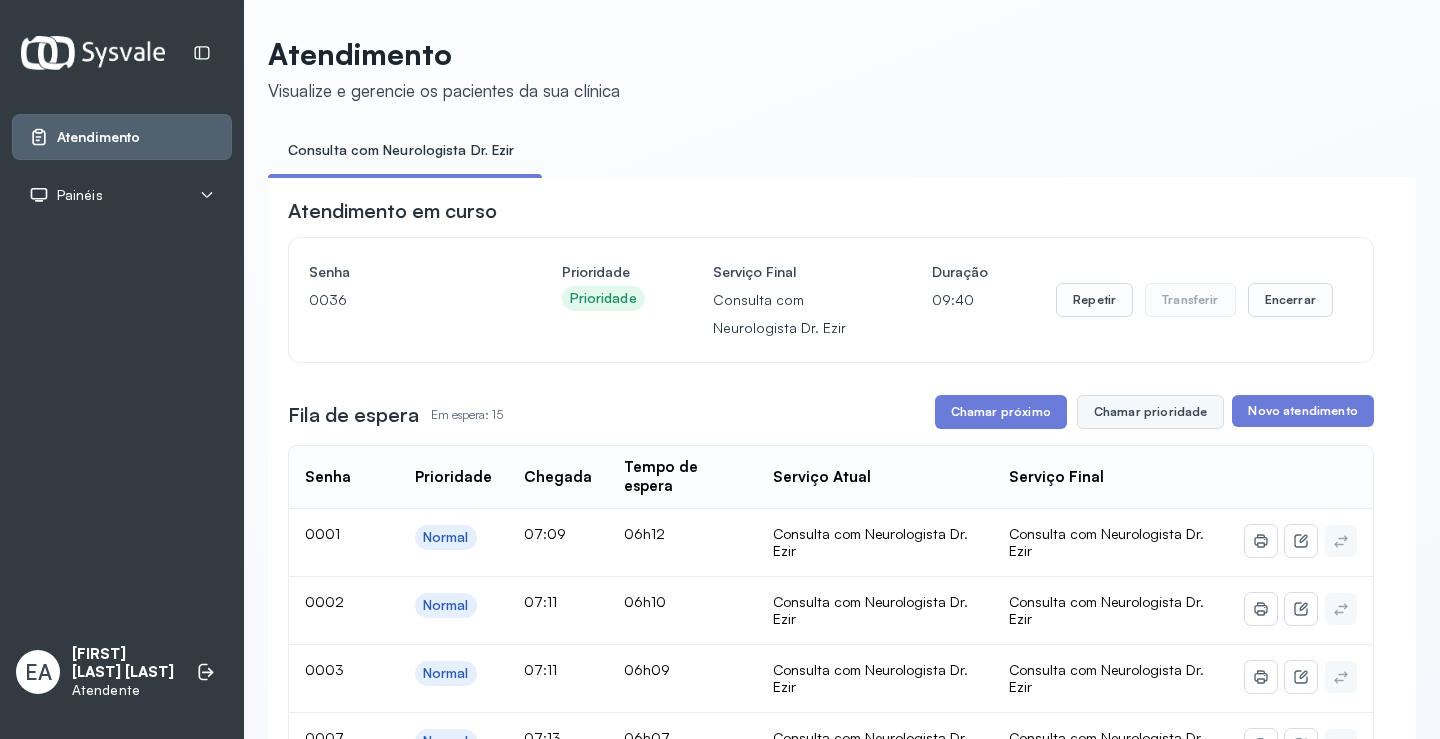 click on "Chamar prioridade" at bounding box center [1151, 412] 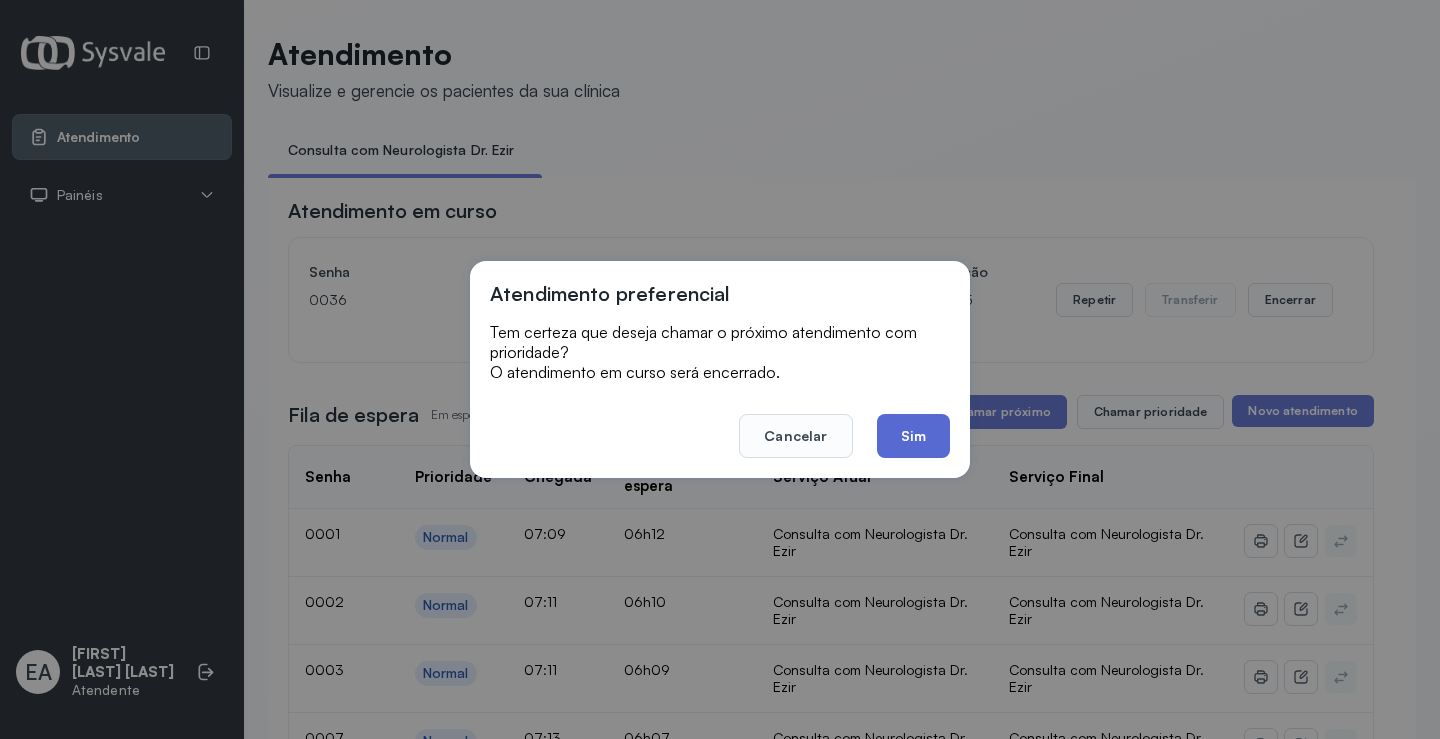 click on "Sim" 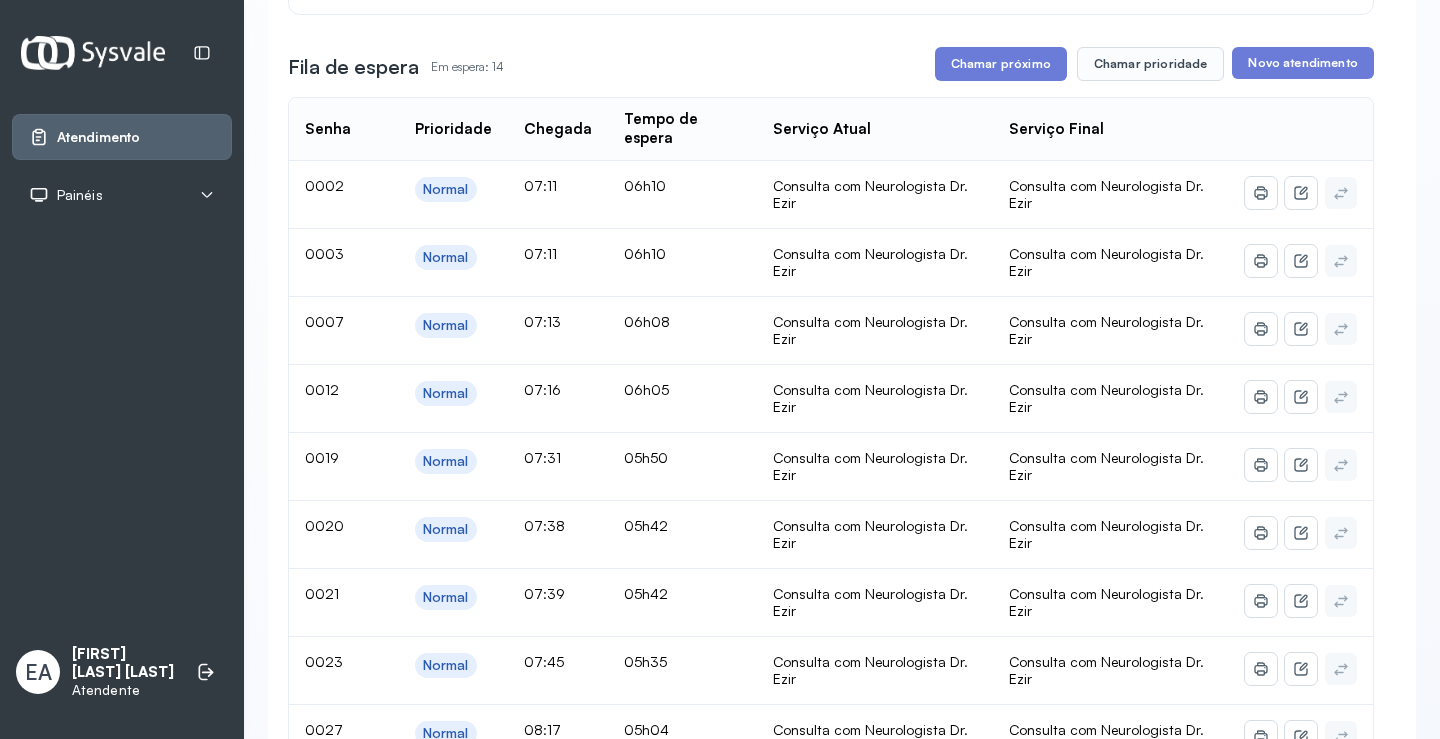 scroll, scrollTop: 200, scrollLeft: 0, axis: vertical 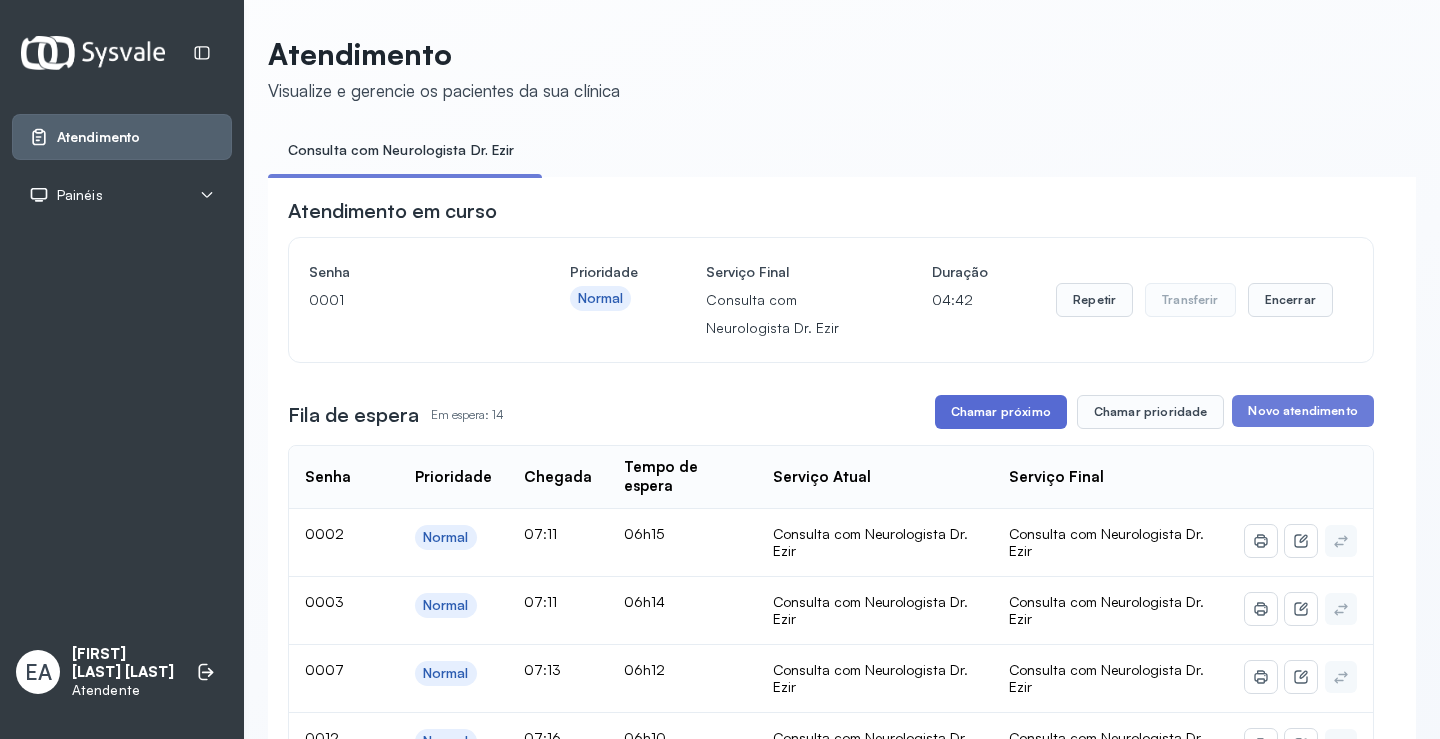 click on "Chamar próximo" at bounding box center [1001, 412] 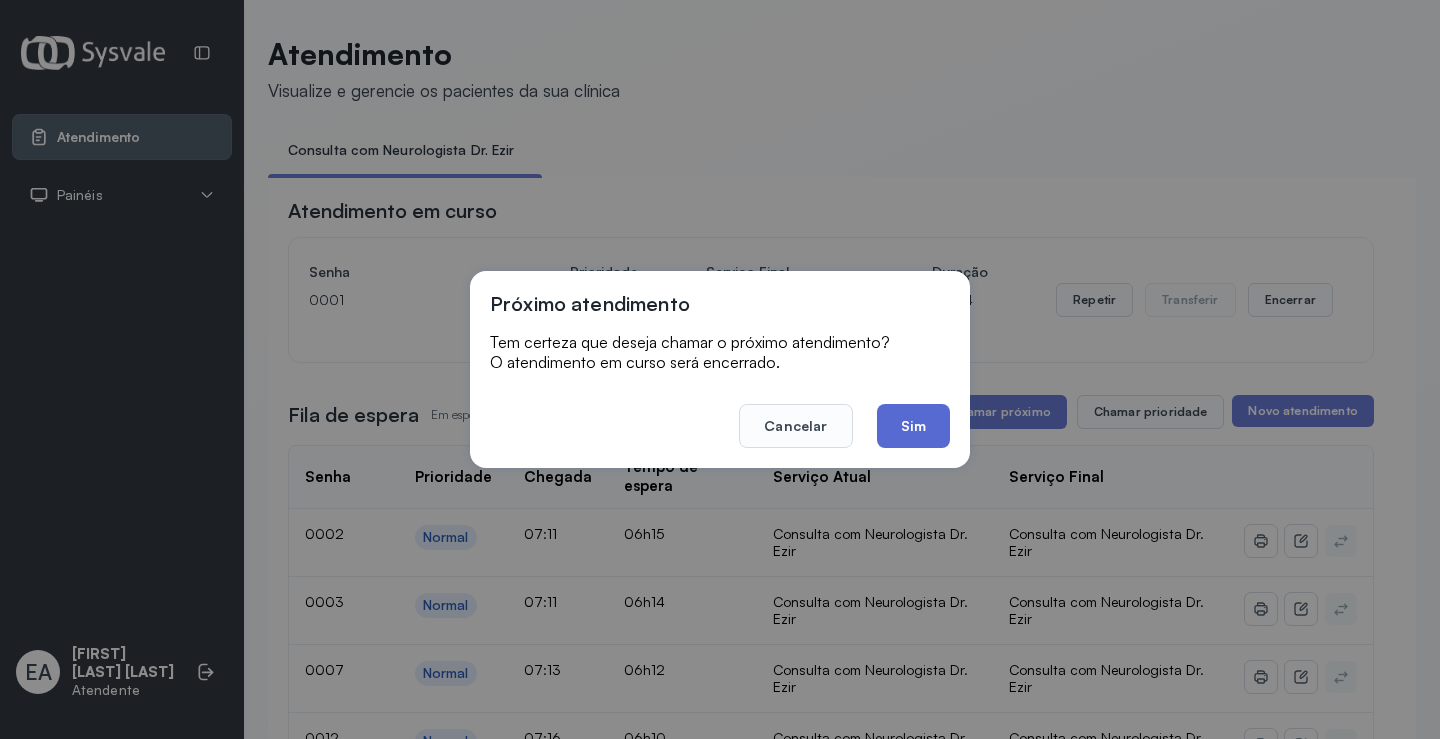 click on "Sim" 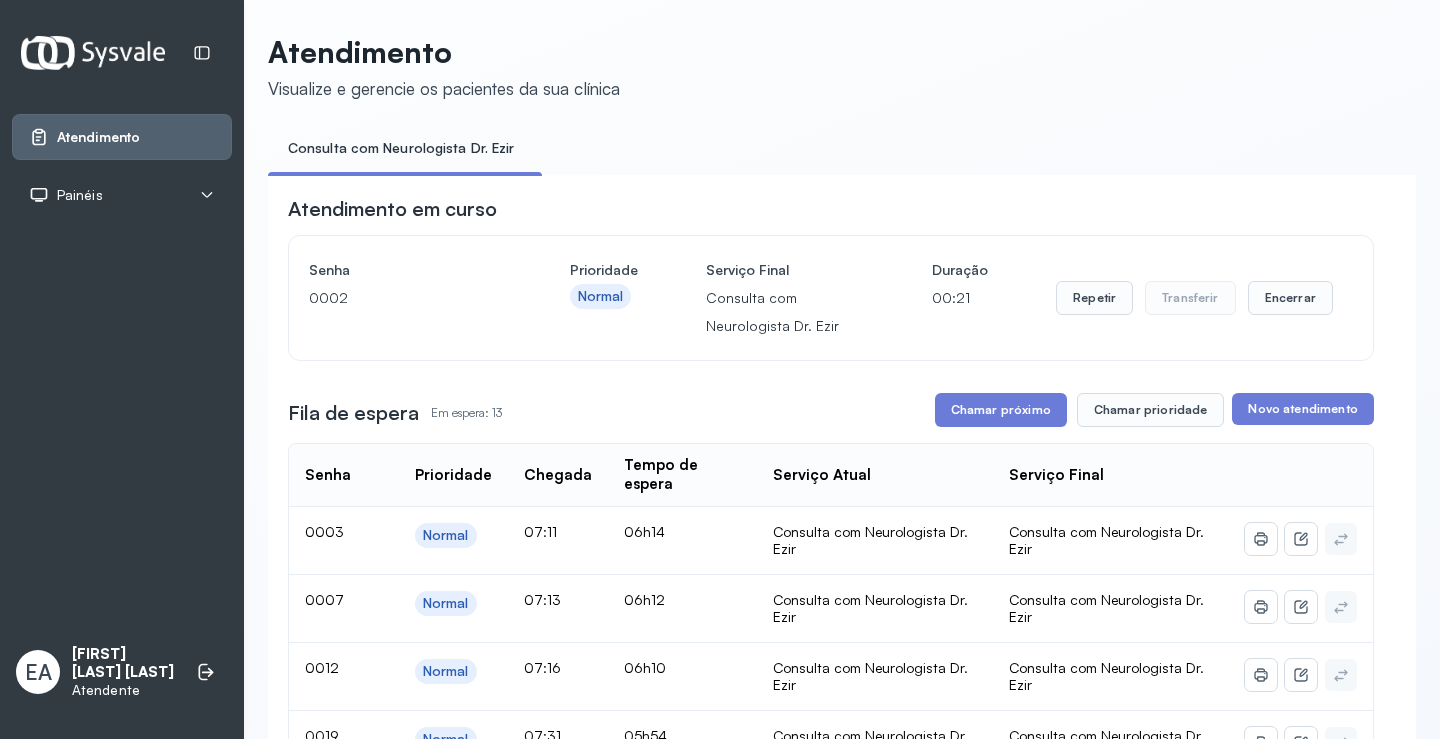 scroll, scrollTop: 0, scrollLeft: 0, axis: both 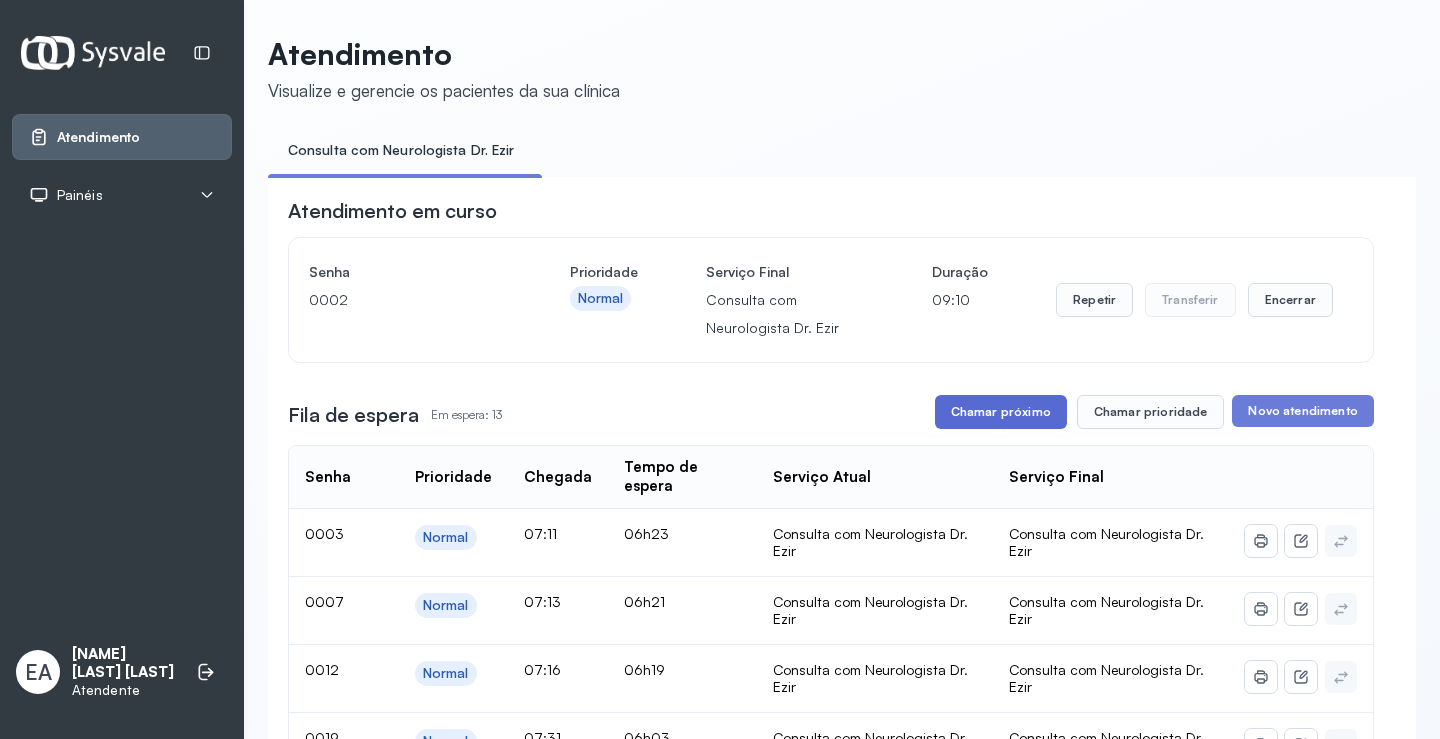 click on "Chamar próximo" at bounding box center (1001, 412) 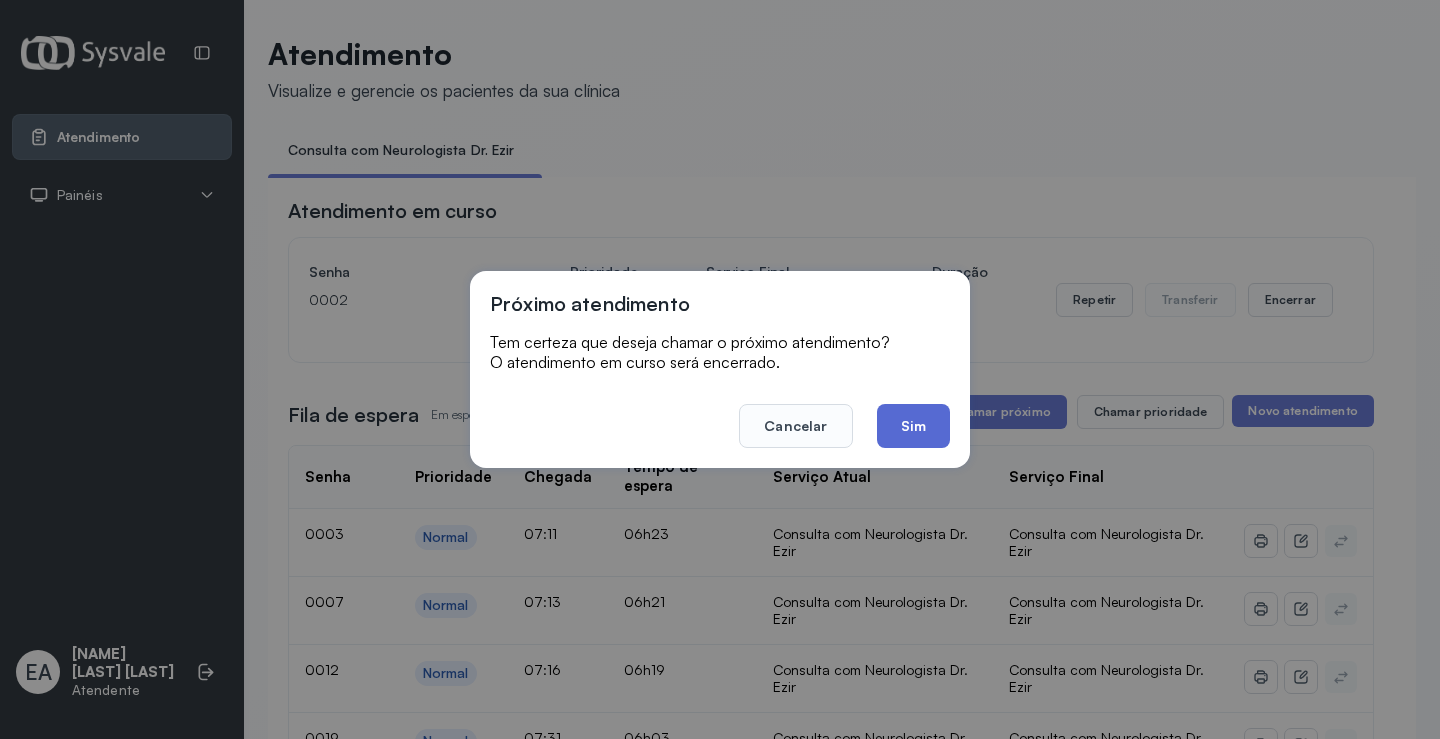 click on "Sim" 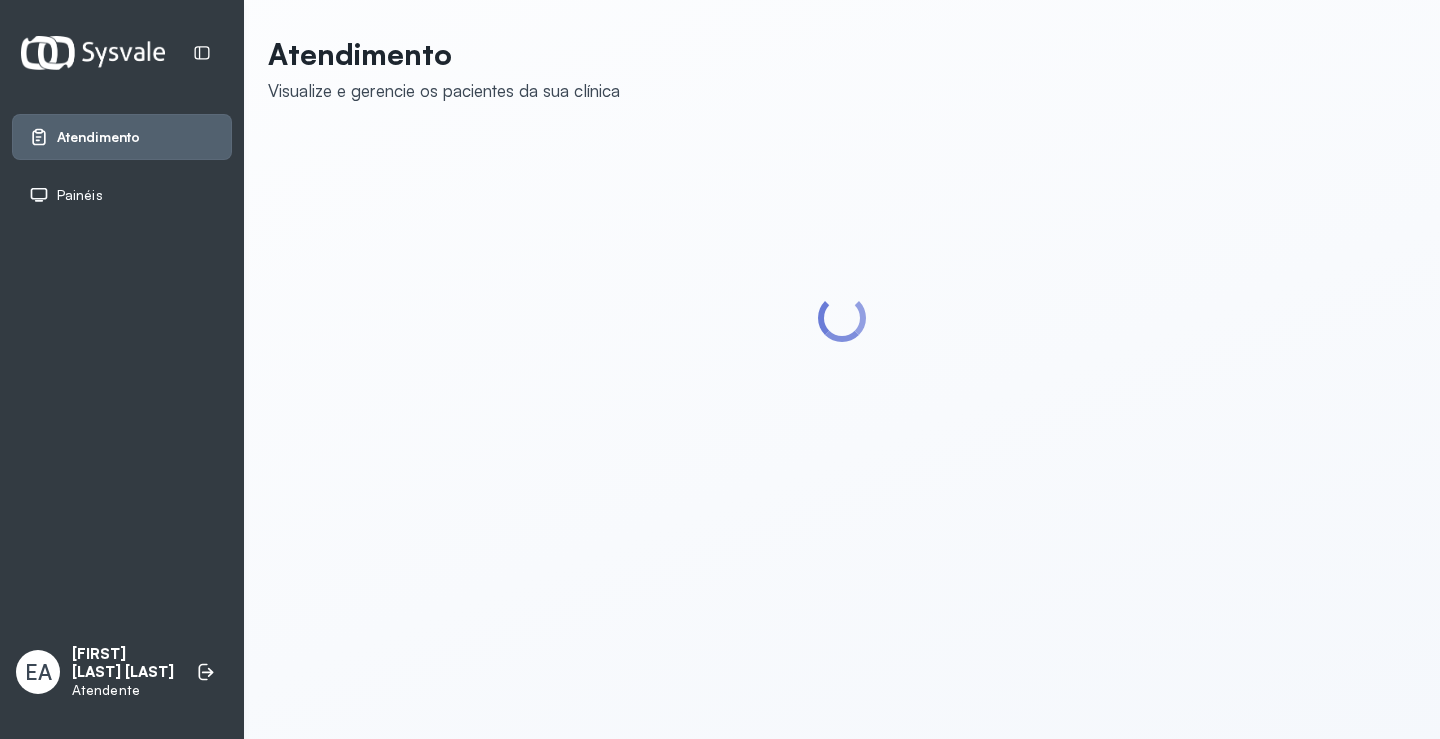 scroll, scrollTop: 0, scrollLeft: 0, axis: both 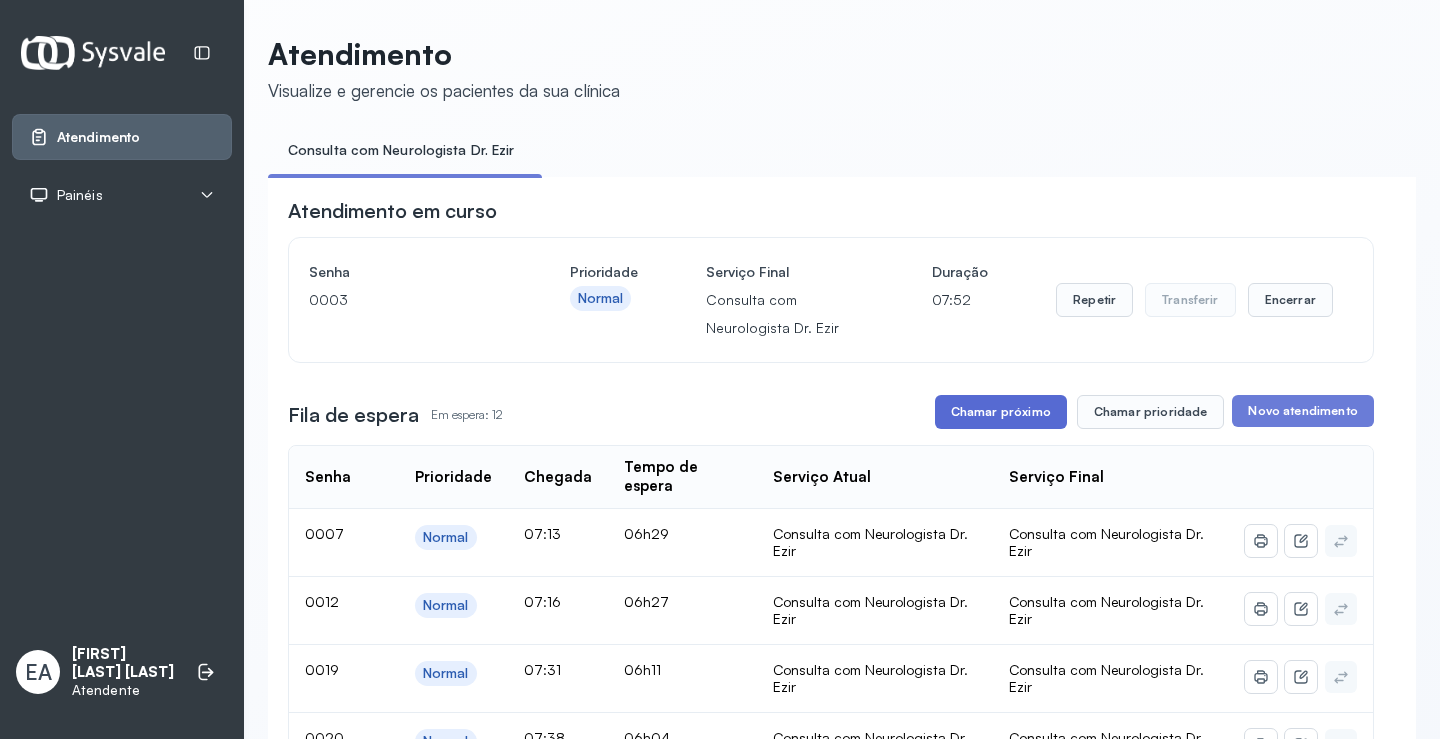 click on "Chamar próximo" at bounding box center (1001, 412) 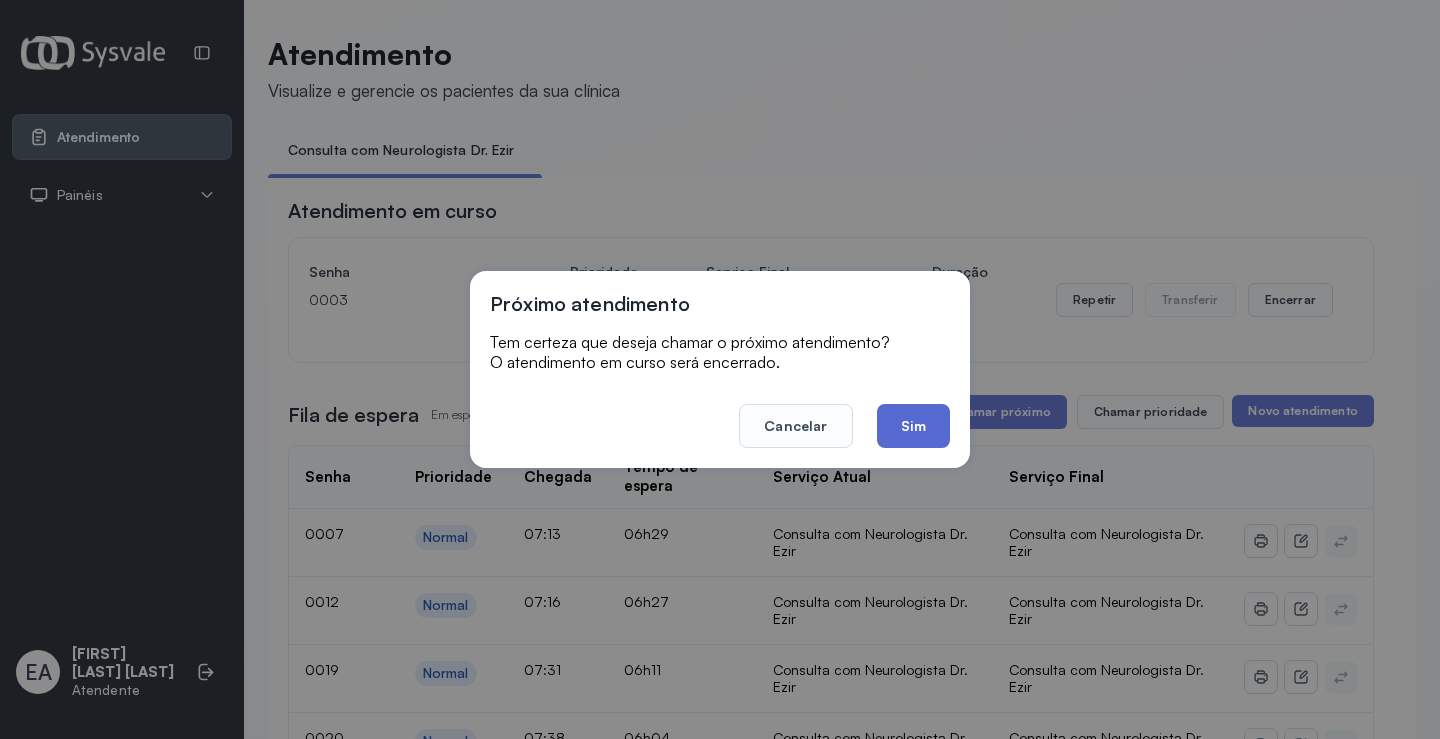 click on "Sim" 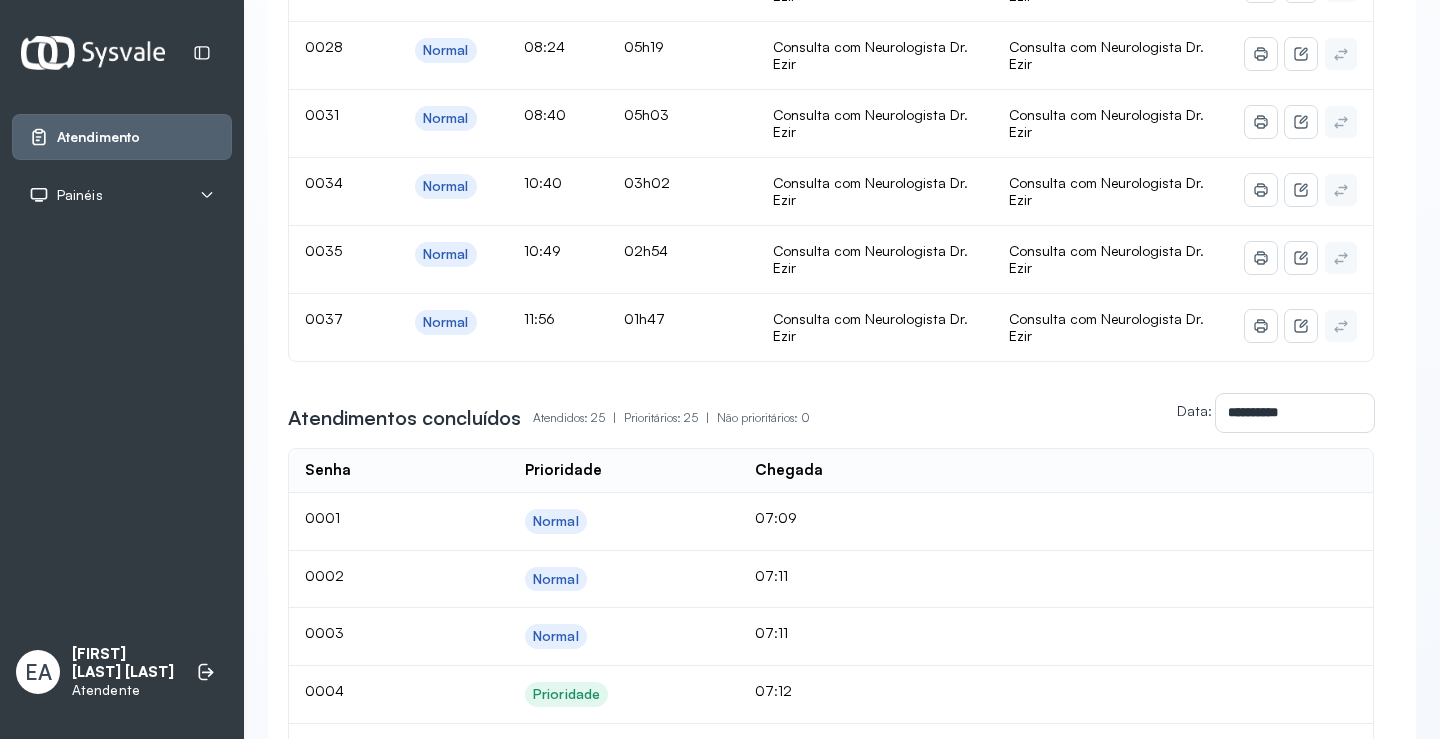 scroll, scrollTop: 900, scrollLeft: 0, axis: vertical 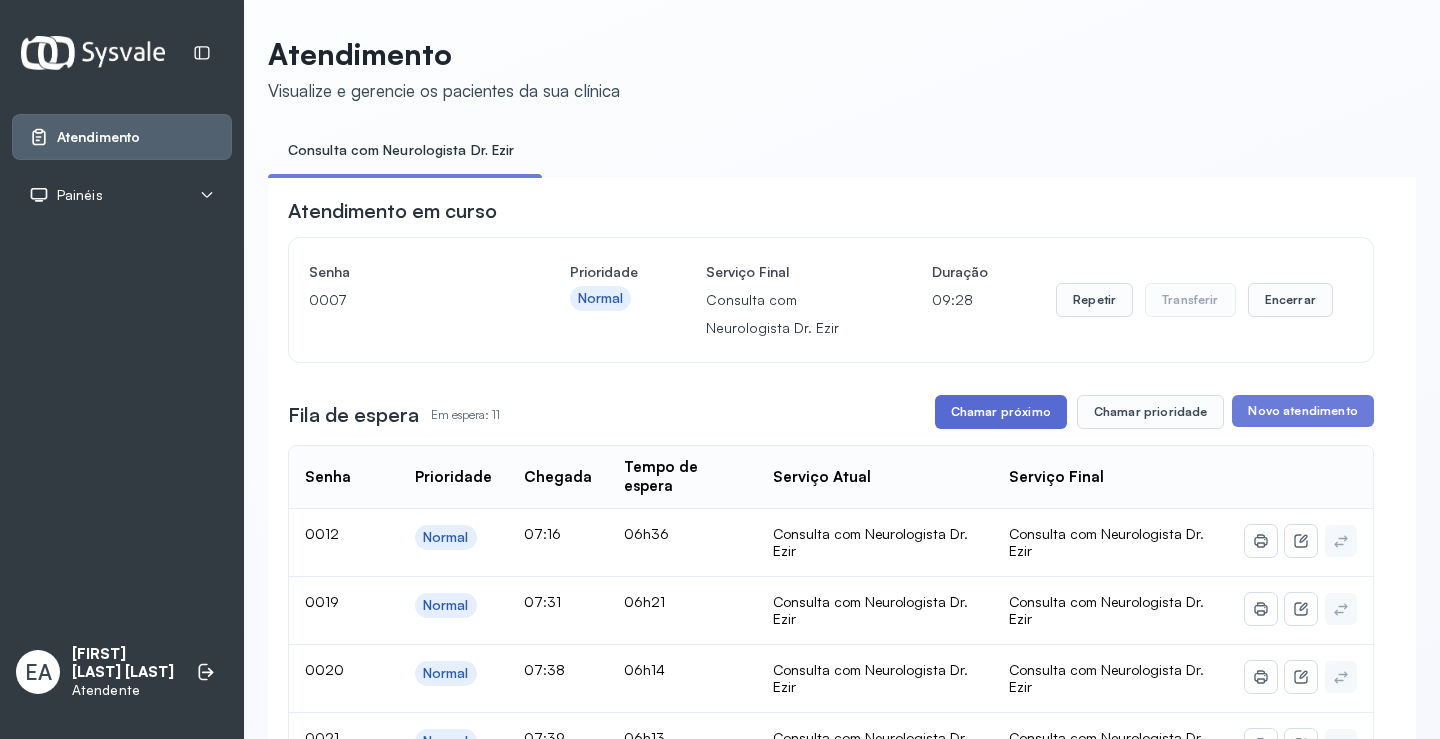 click on "Chamar próximo" at bounding box center (1001, 412) 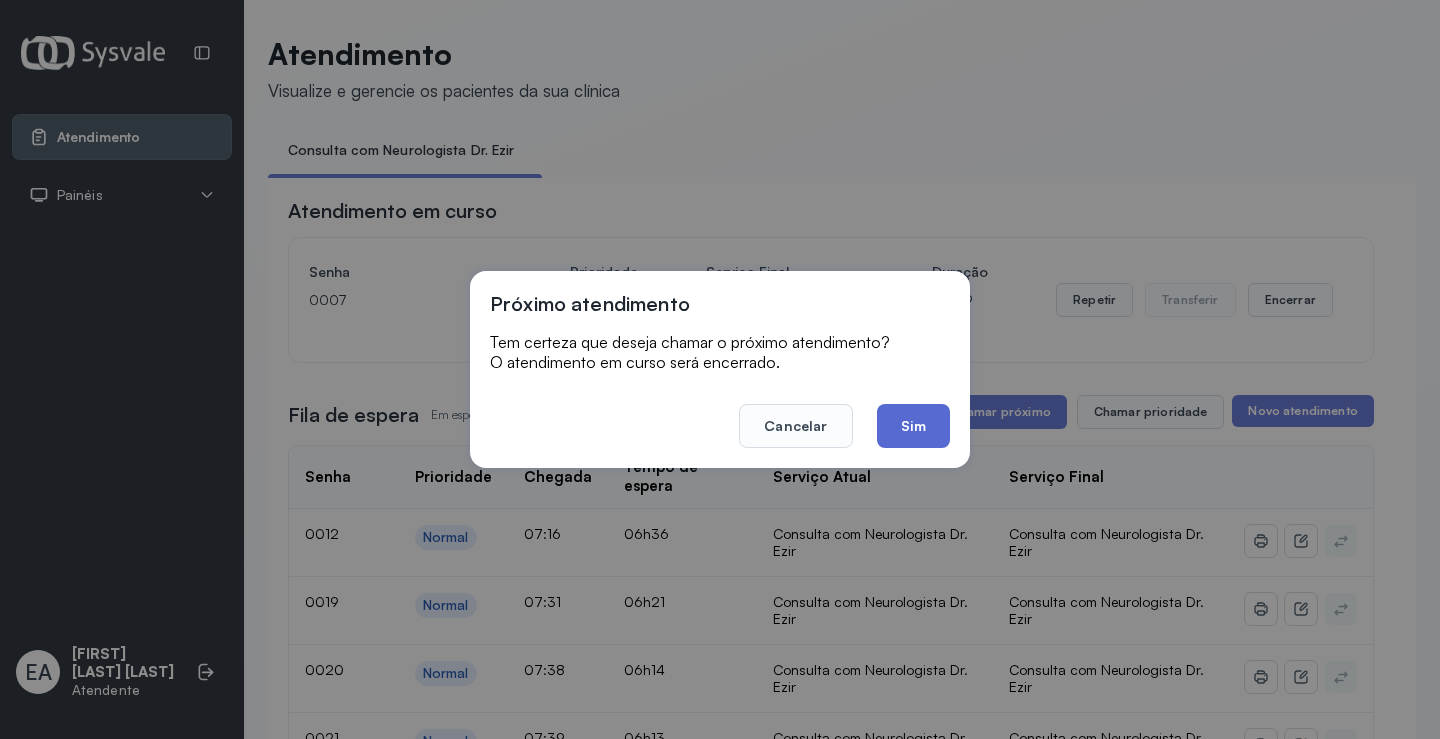 click on "Sim" 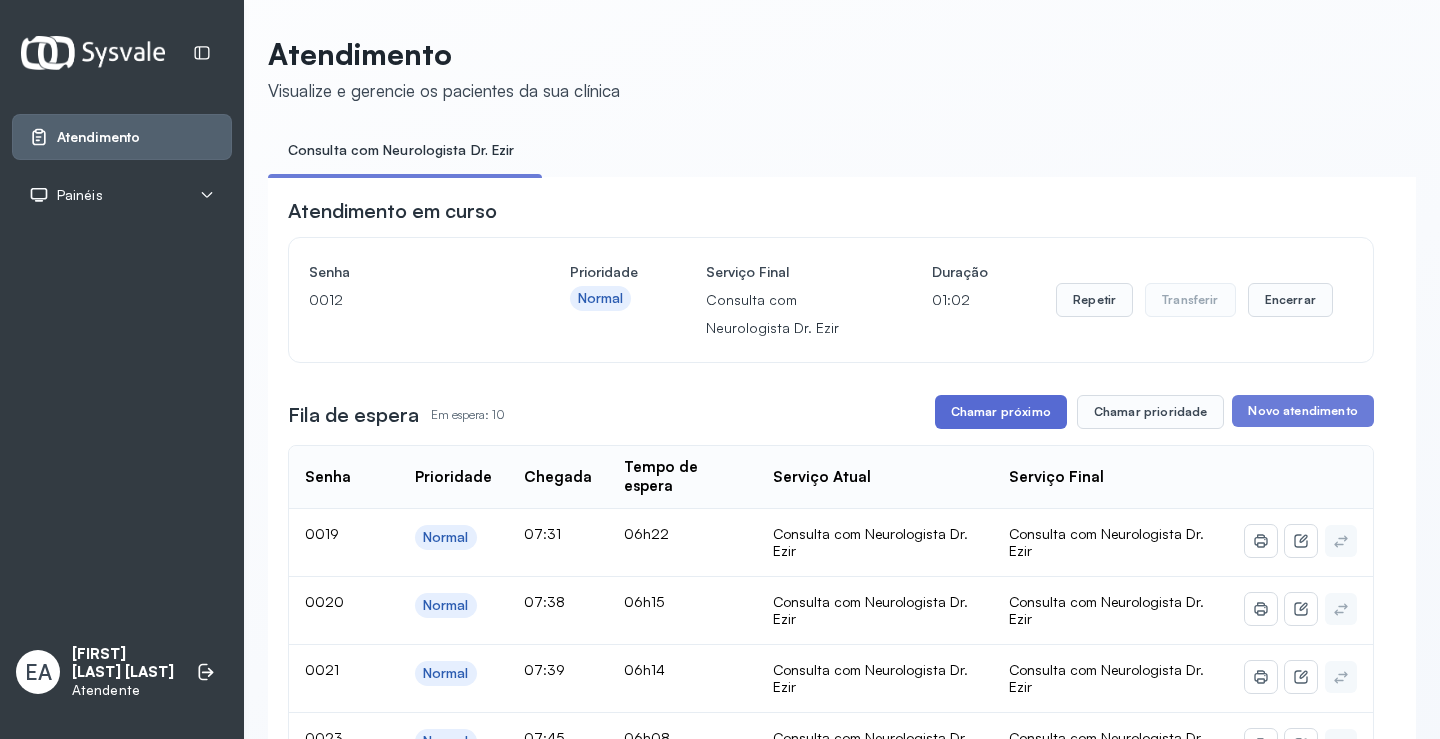 click on "Chamar próximo" at bounding box center [1001, 412] 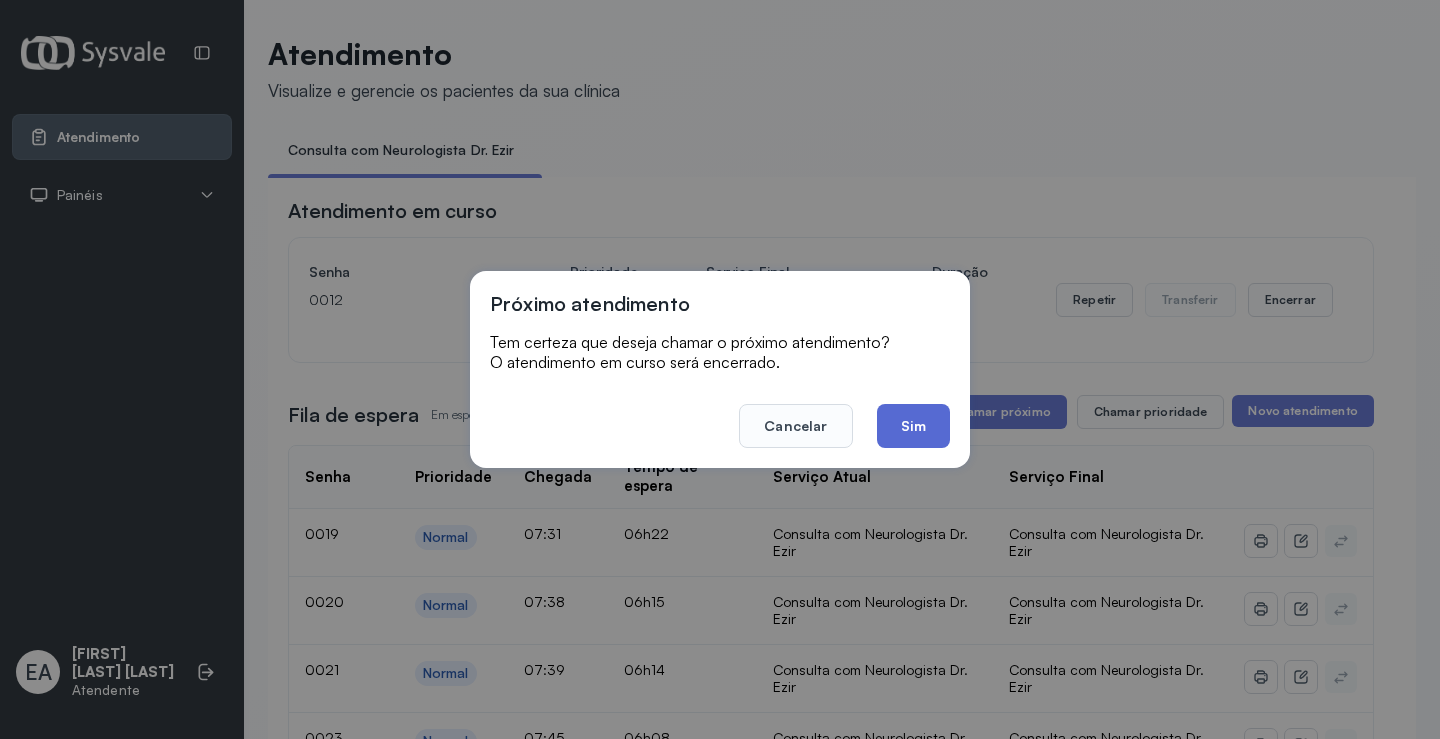 click on "Sim" 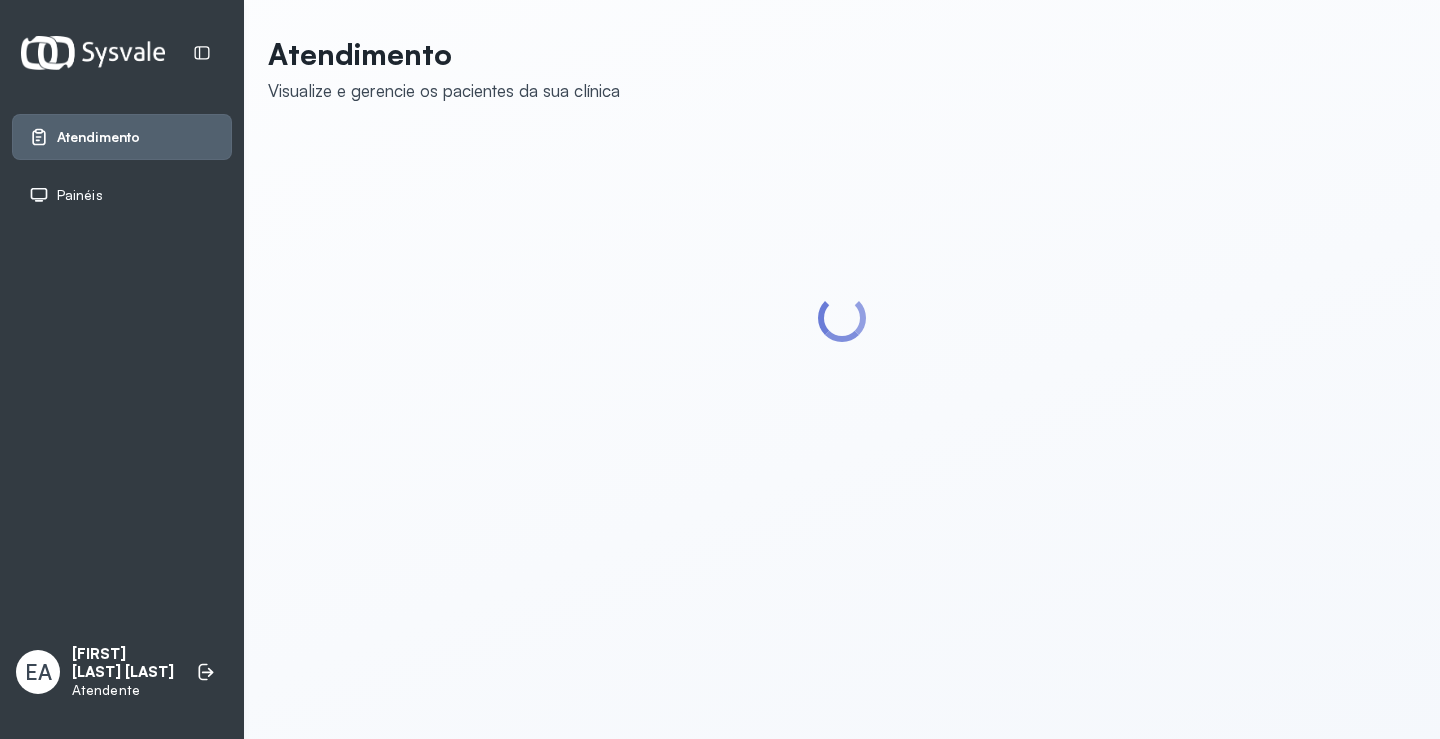 scroll, scrollTop: 0, scrollLeft: 0, axis: both 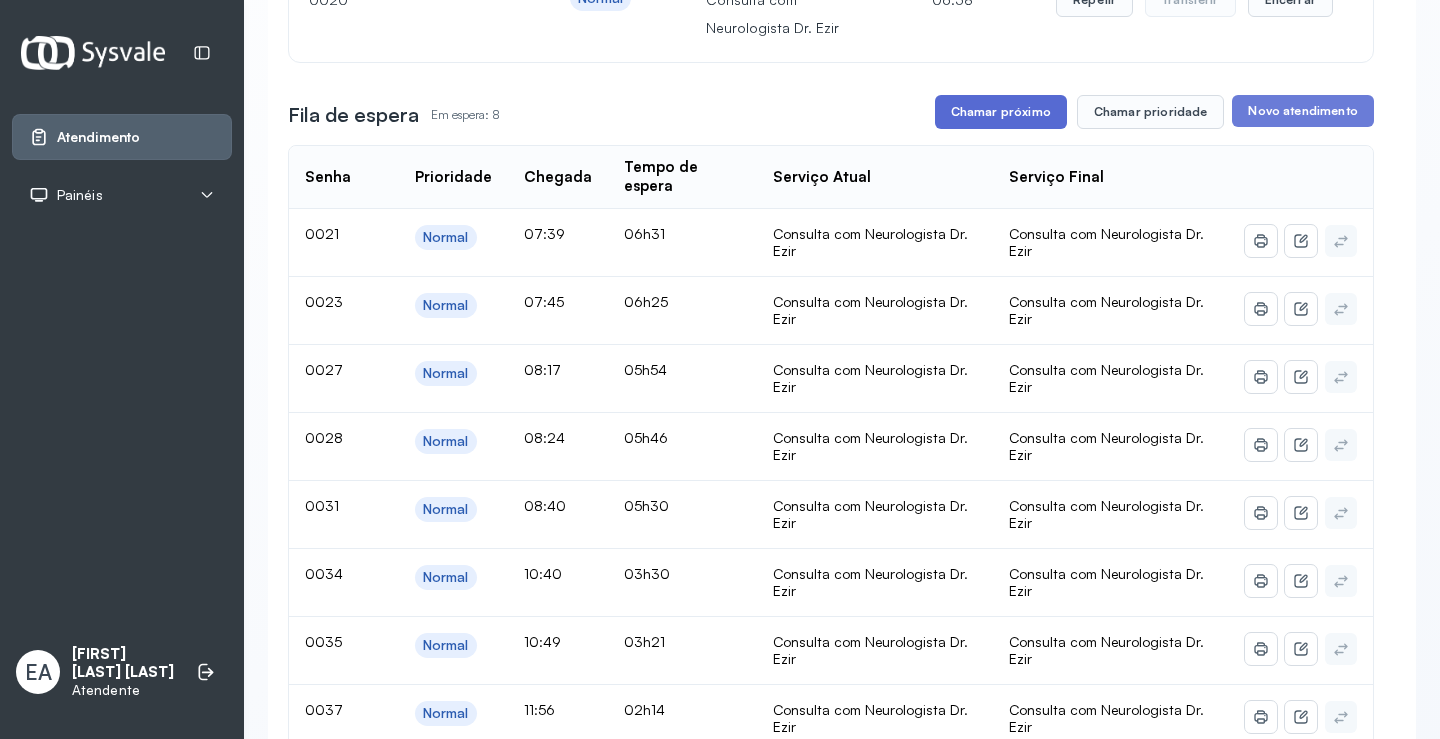 click on "Chamar próximo" at bounding box center (1001, 112) 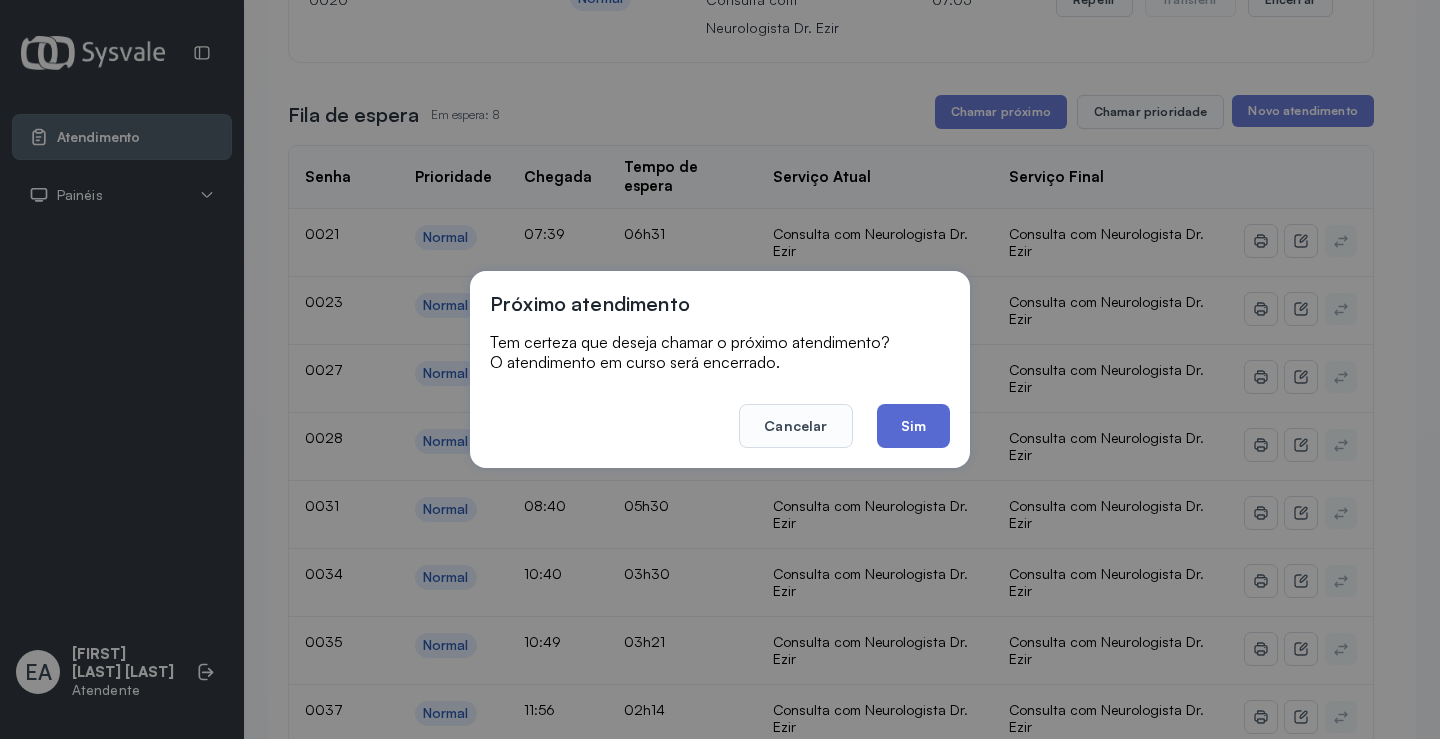 click on "Sim" 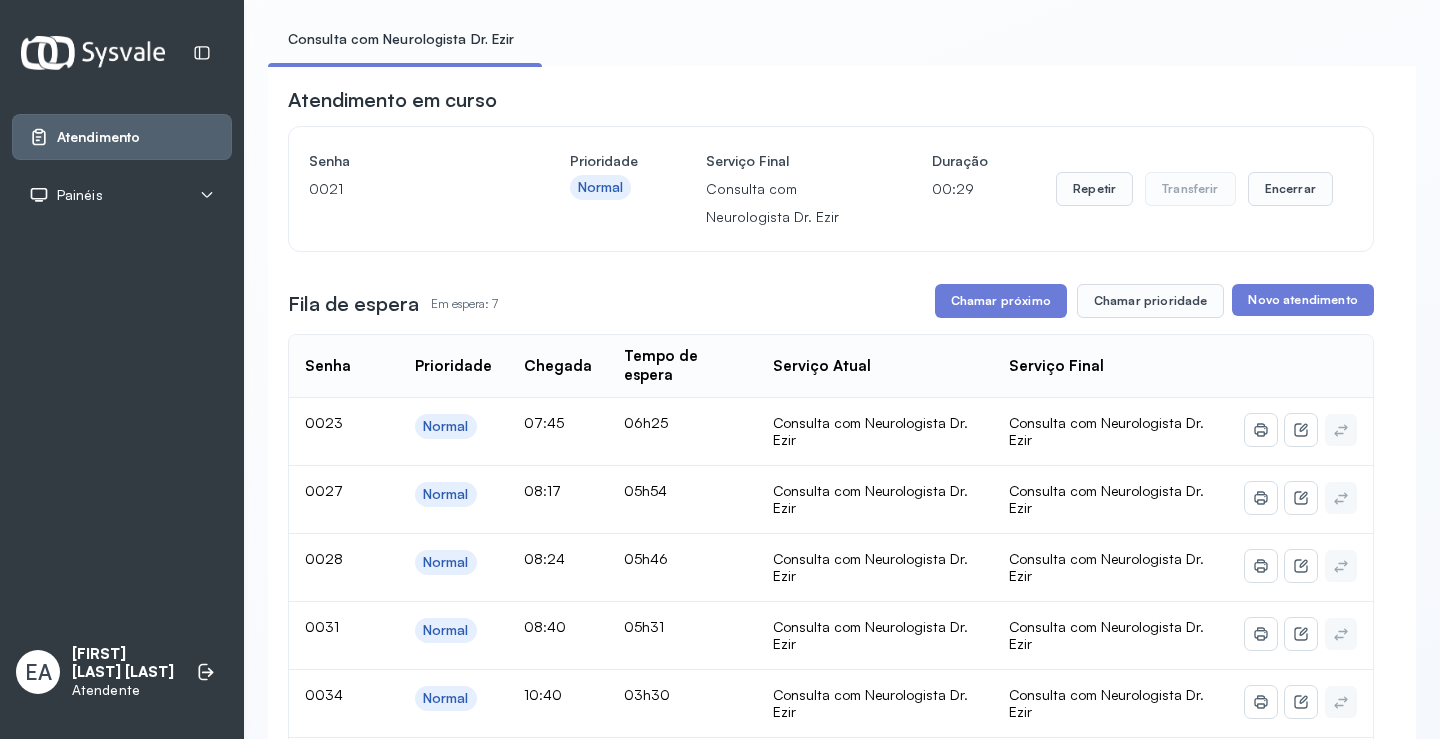 scroll, scrollTop: 0, scrollLeft: 0, axis: both 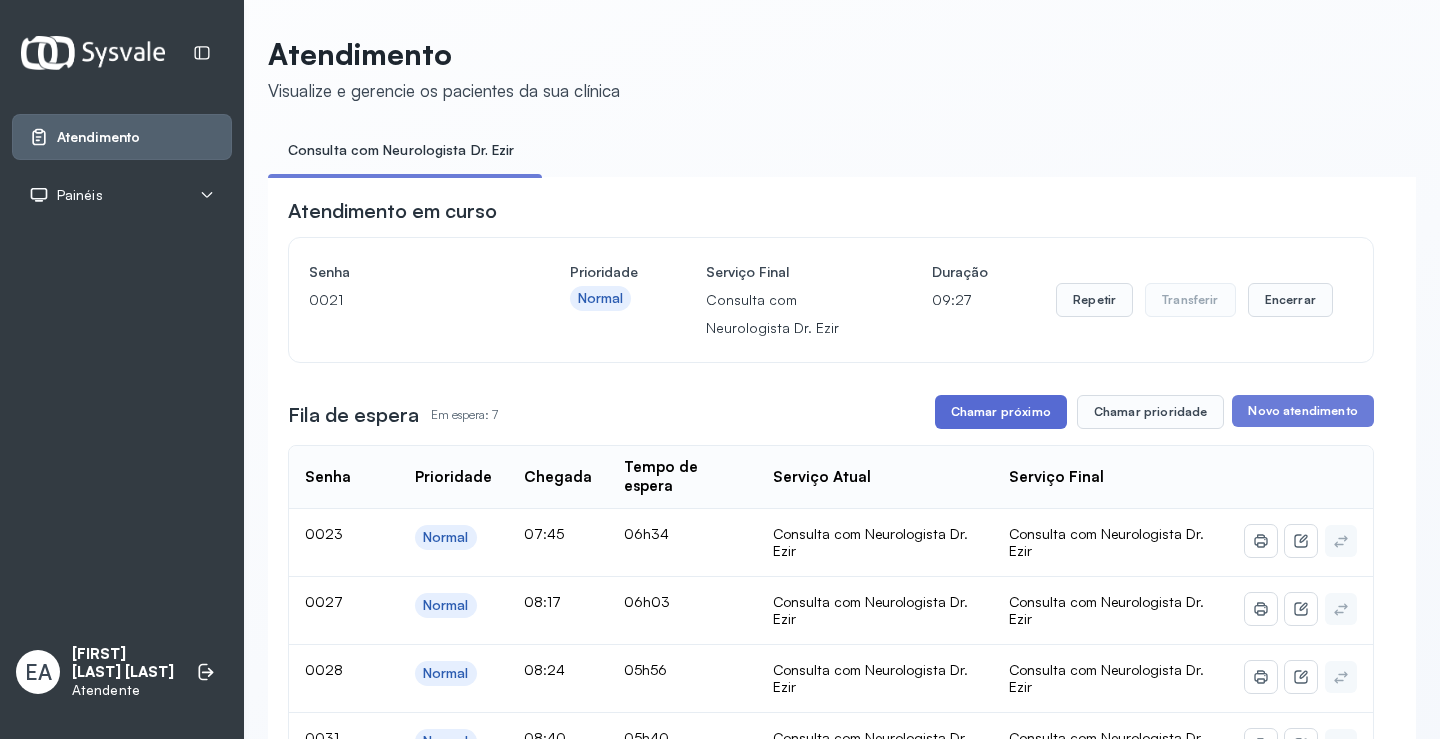 click on "Chamar próximo" at bounding box center [1001, 412] 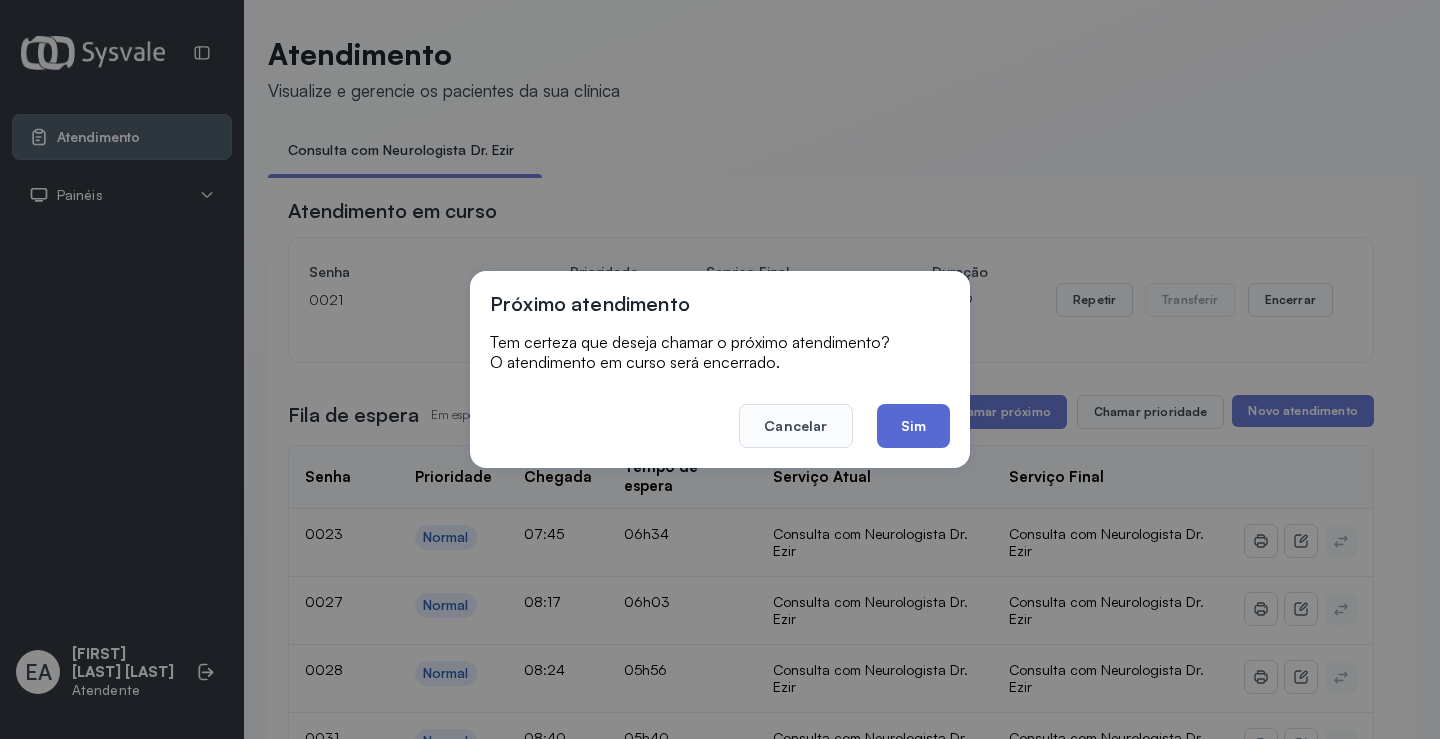 click on "Sim" 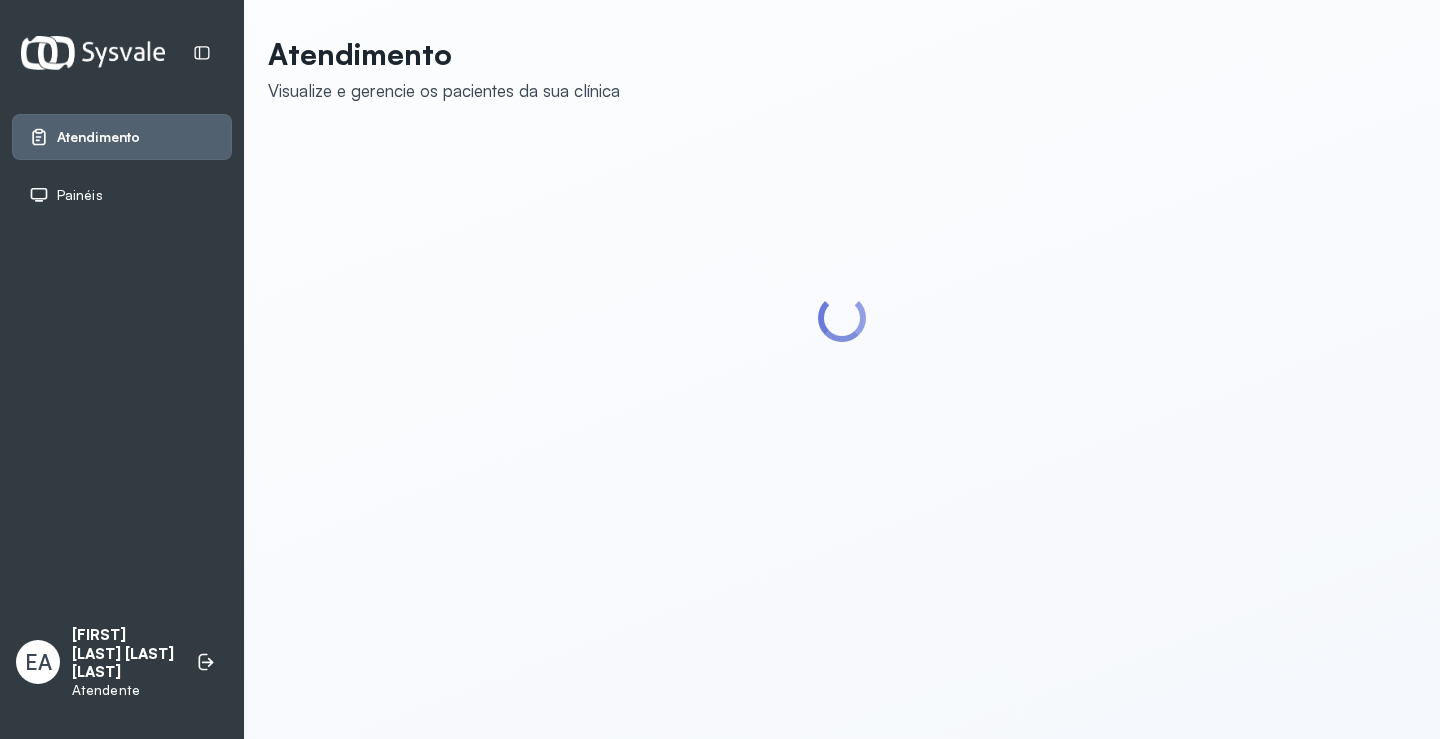 scroll, scrollTop: 0, scrollLeft: 0, axis: both 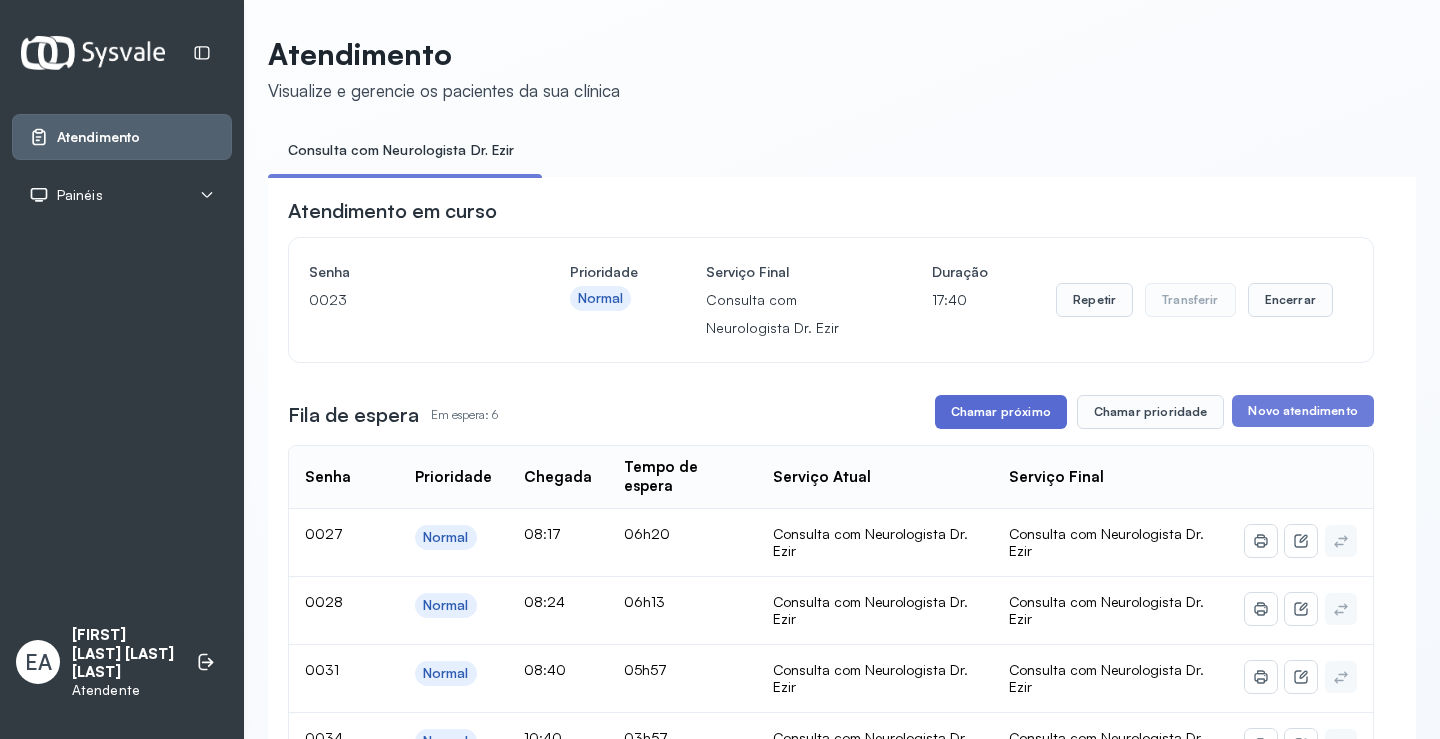 click on "Chamar próximo" at bounding box center (1001, 412) 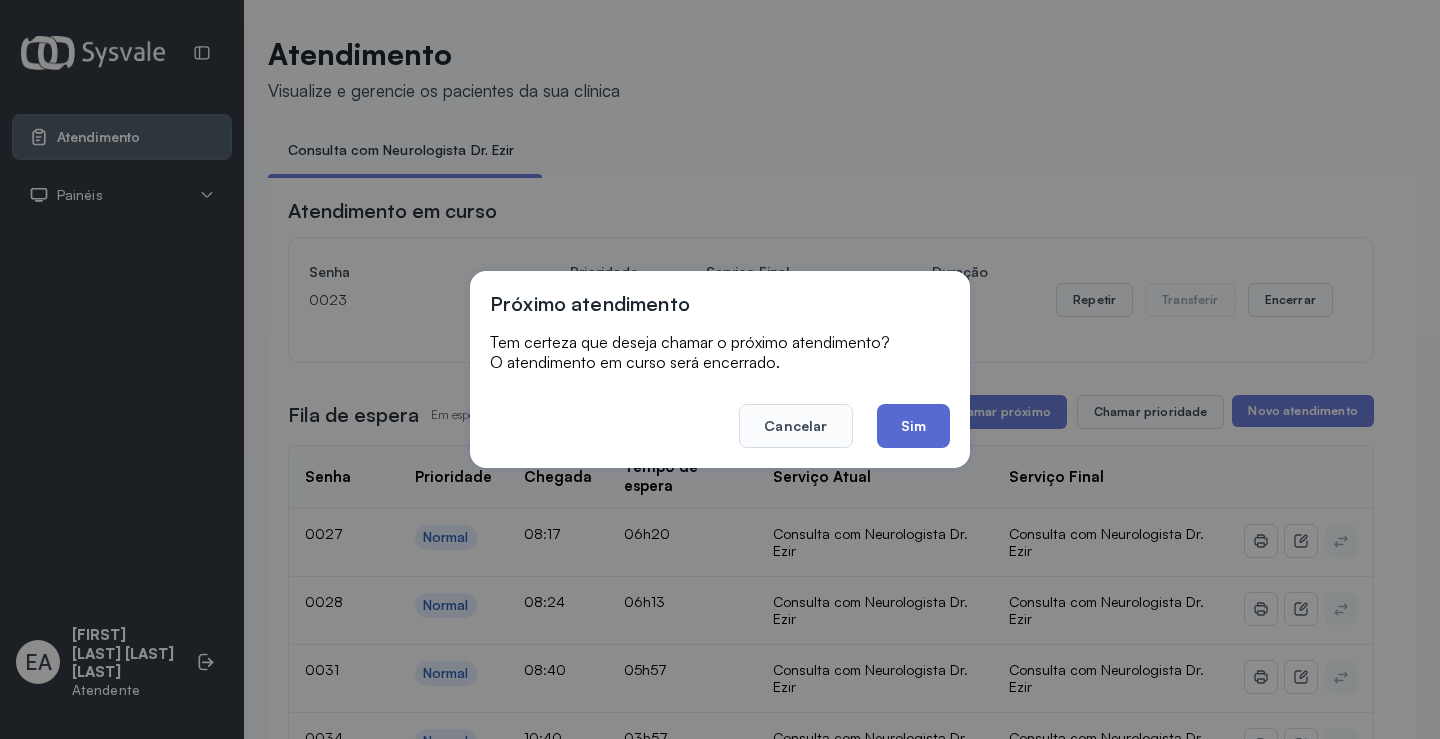 click on "Sim" 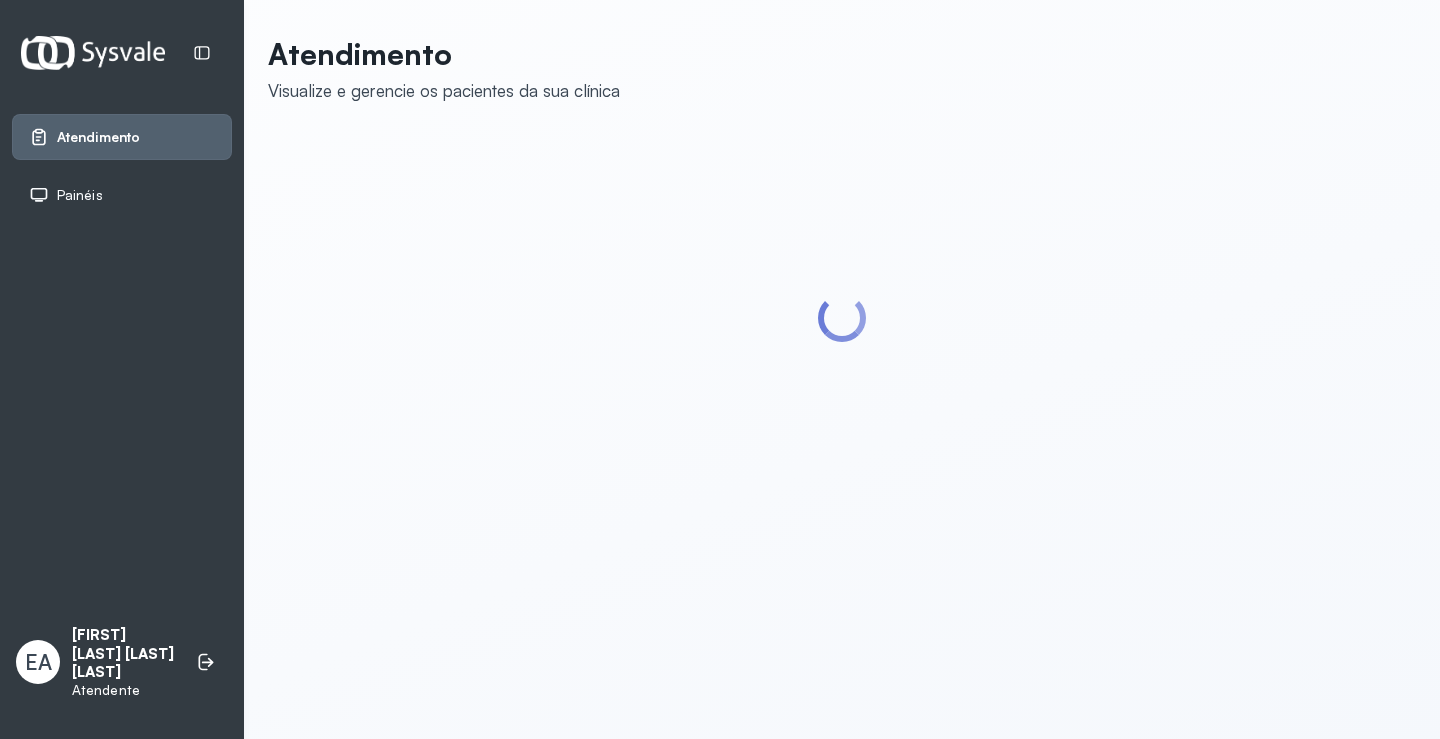 scroll, scrollTop: 0, scrollLeft: 0, axis: both 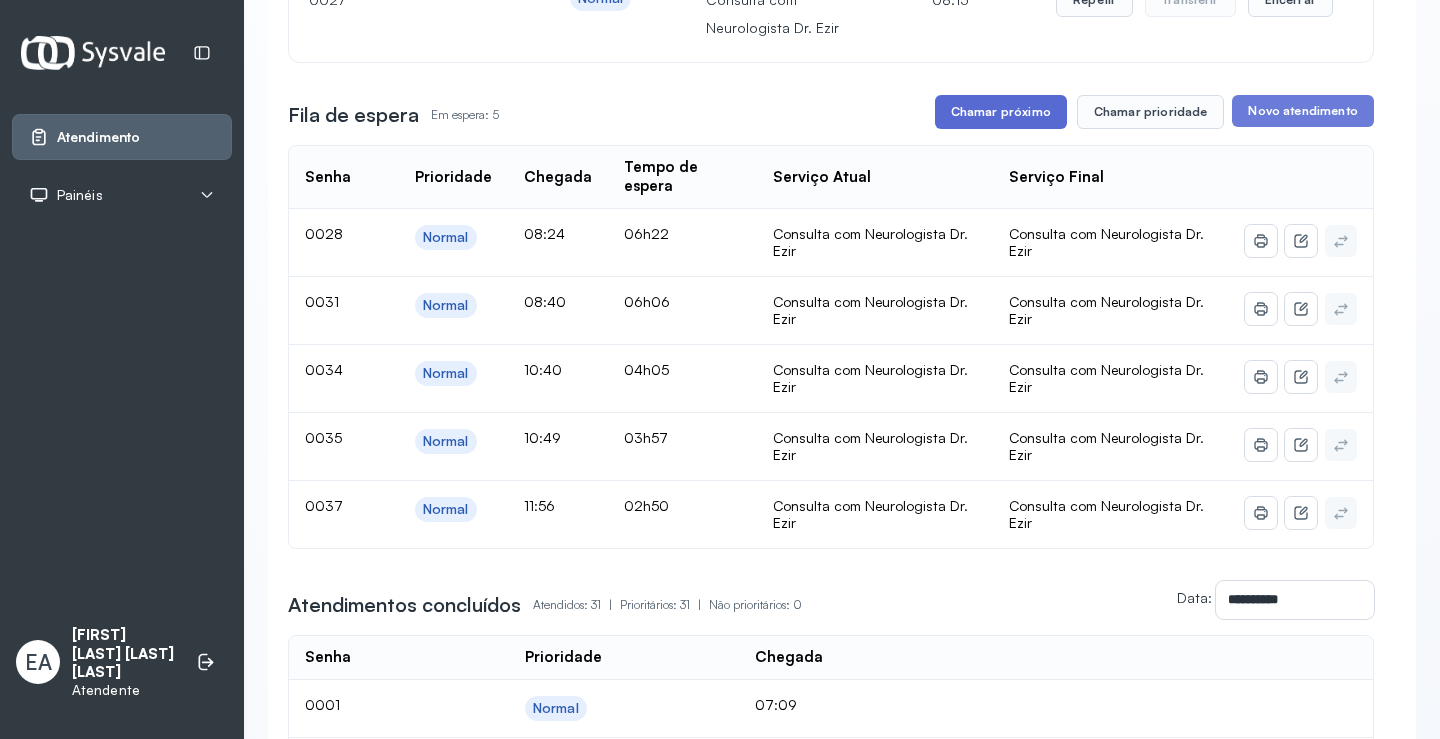 click on "Chamar próximo" at bounding box center [1001, 112] 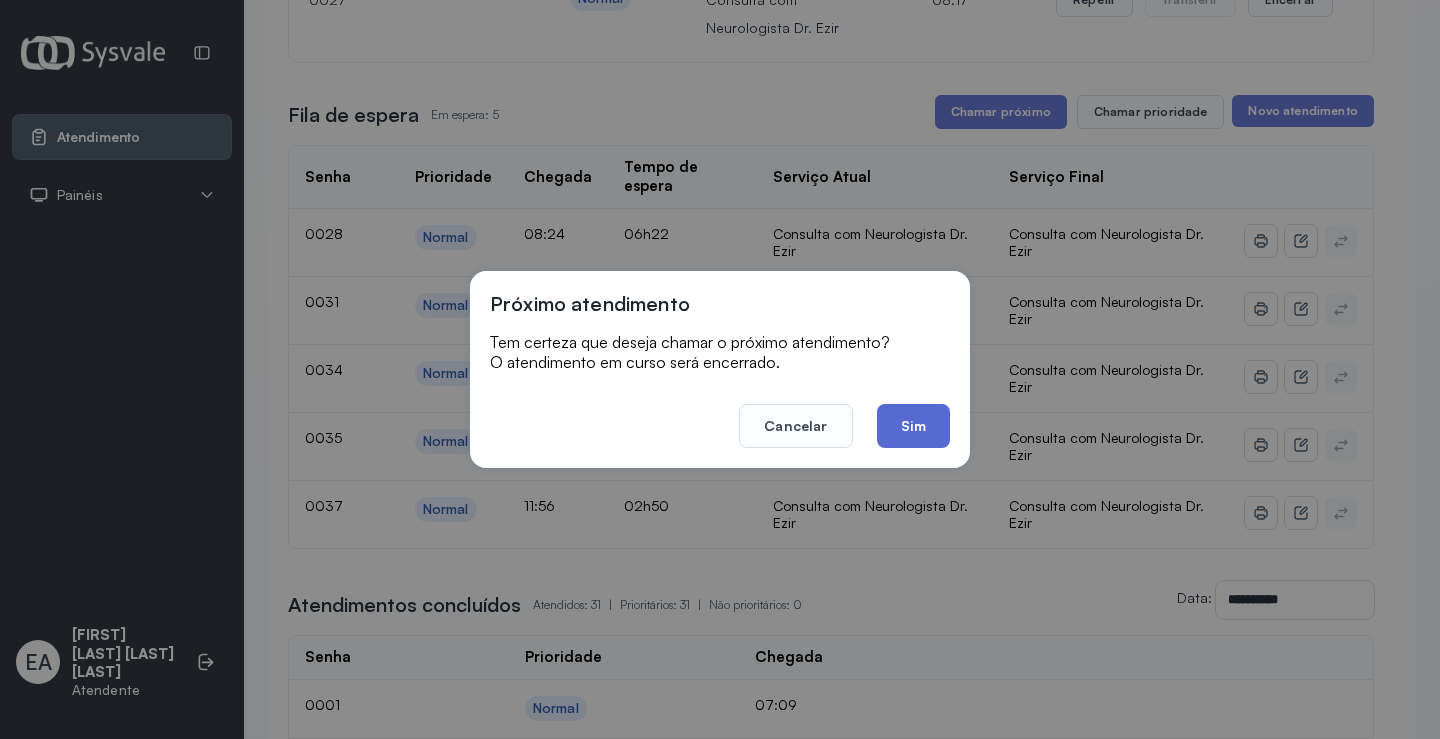 click on "Sim" 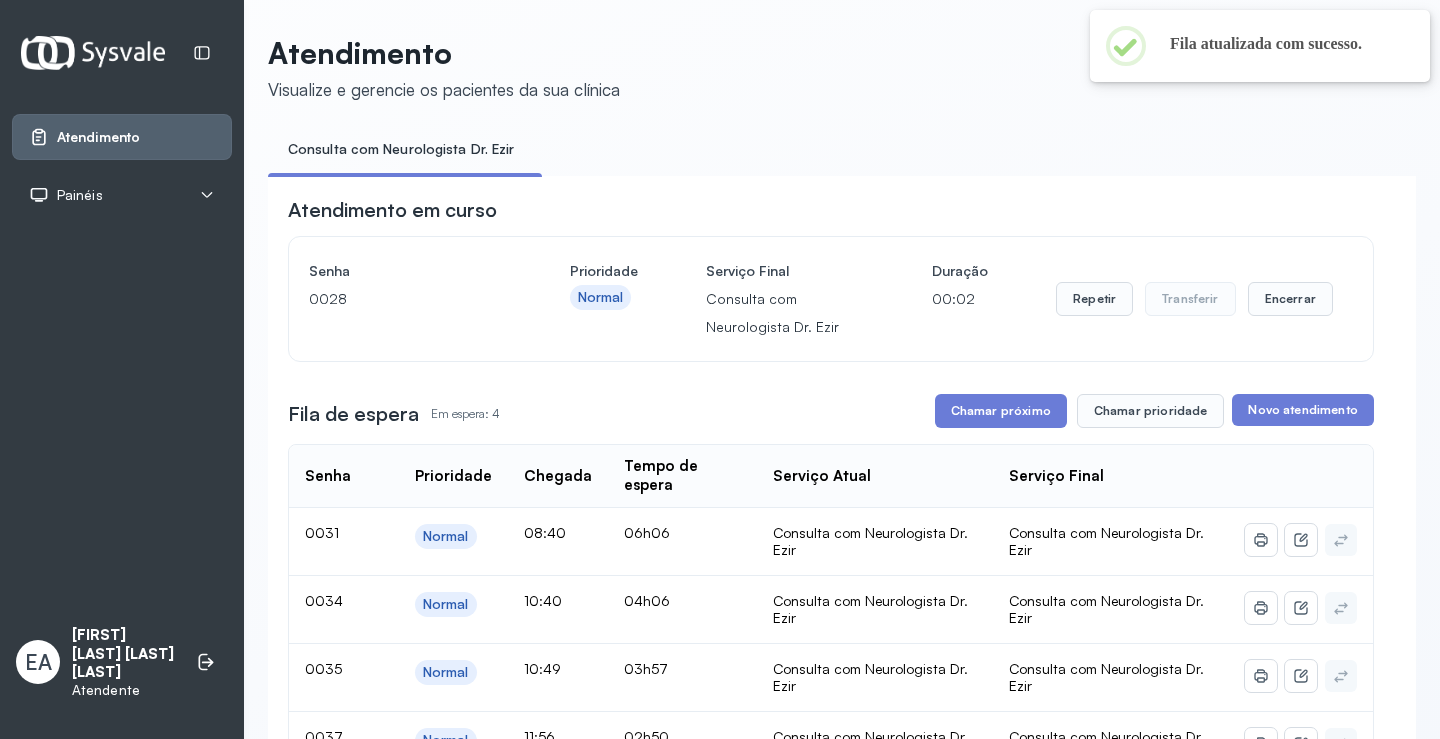 scroll, scrollTop: 300, scrollLeft: 0, axis: vertical 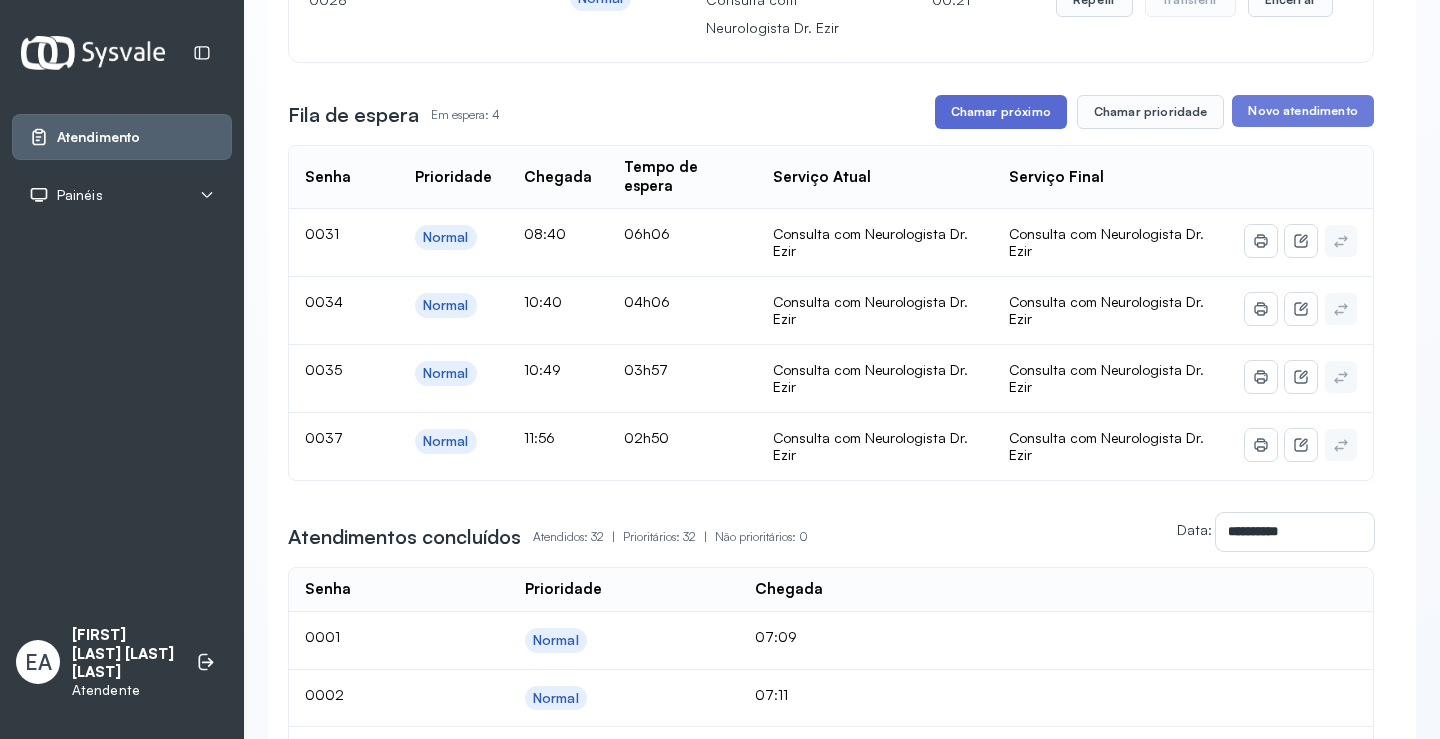 click on "Chamar próximo" at bounding box center (1001, 112) 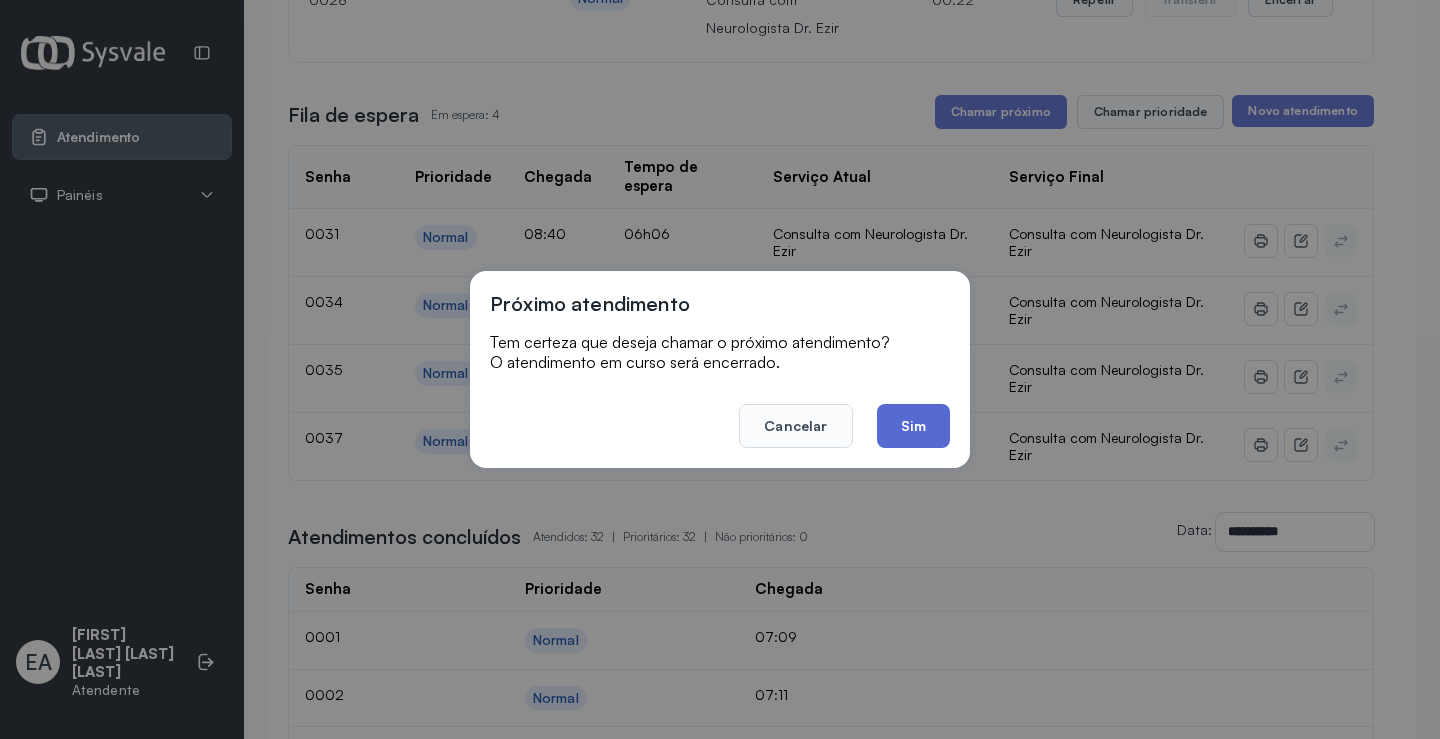 click on "Sim" 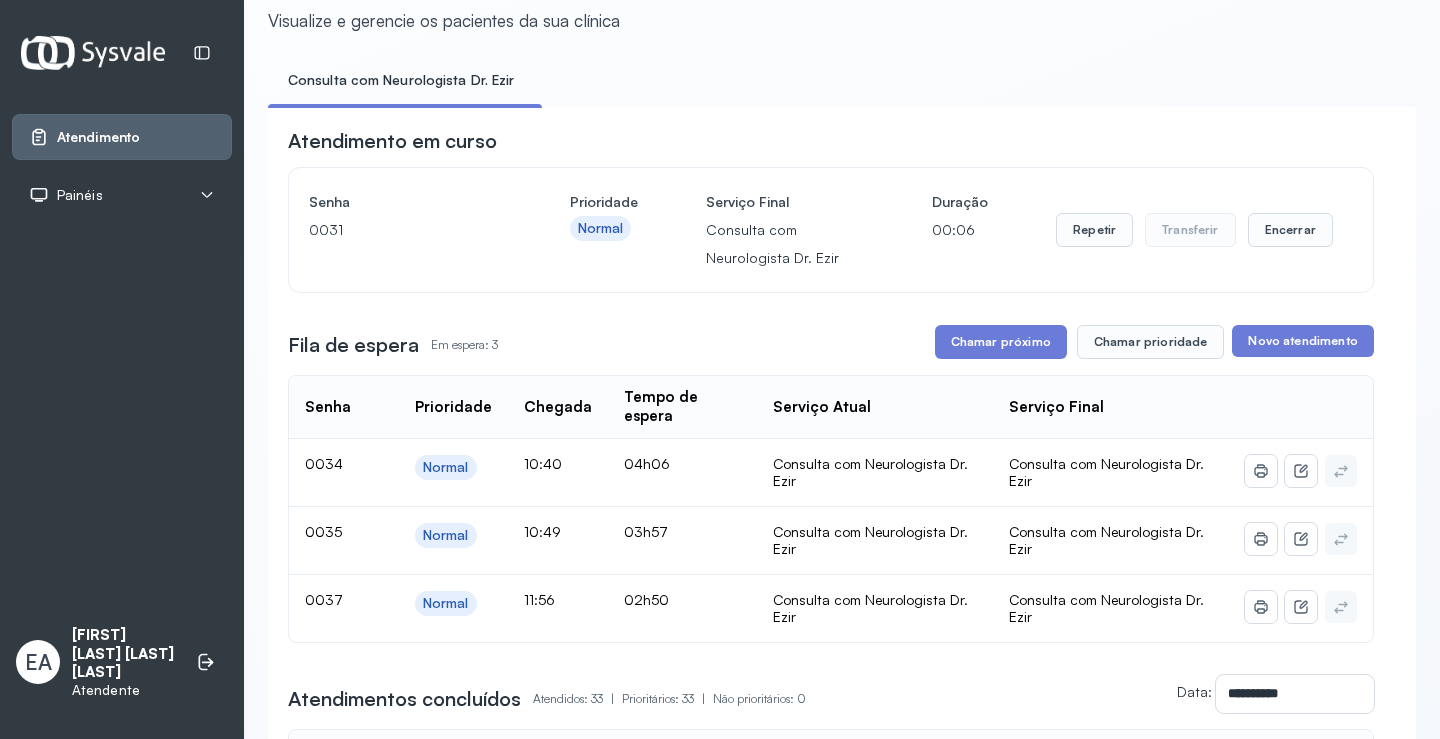 scroll, scrollTop: 100, scrollLeft: 0, axis: vertical 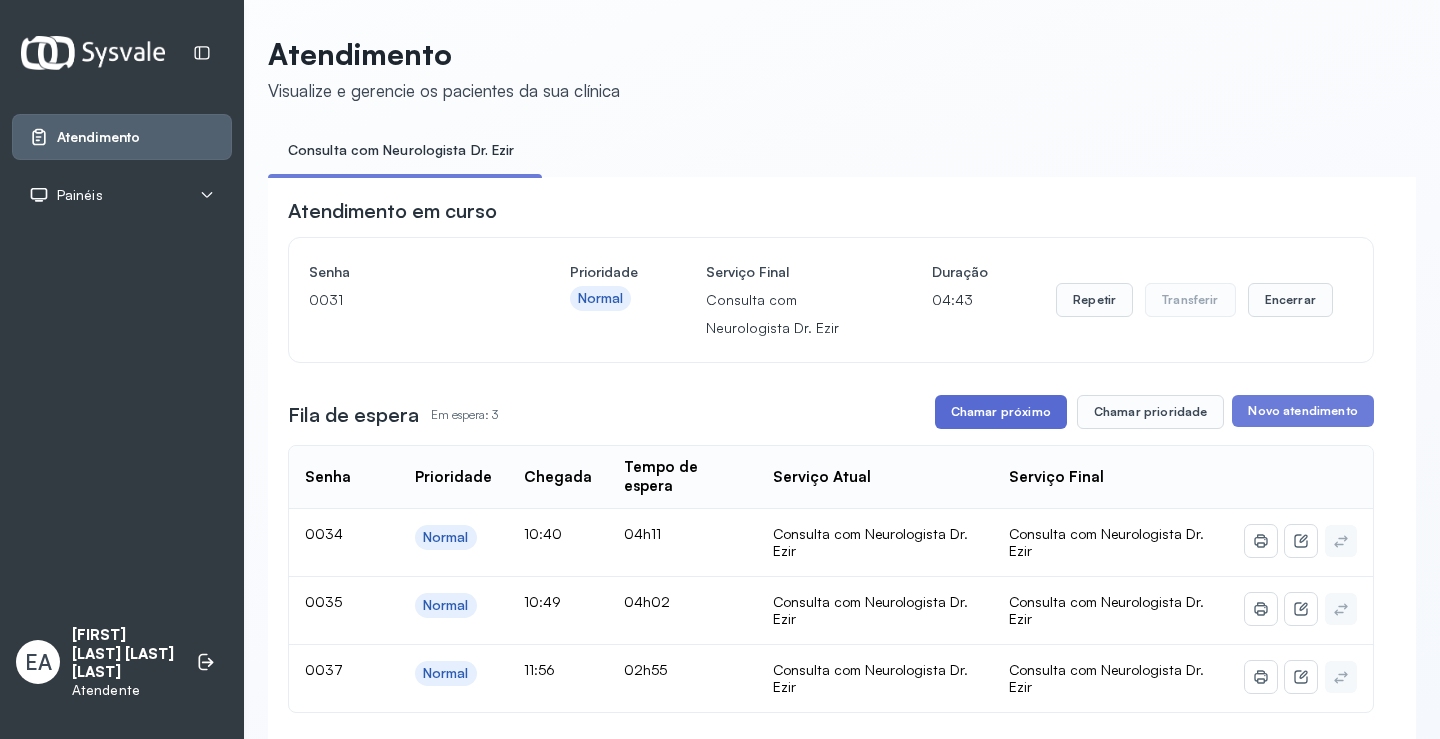 click on "Chamar próximo" at bounding box center [1001, 412] 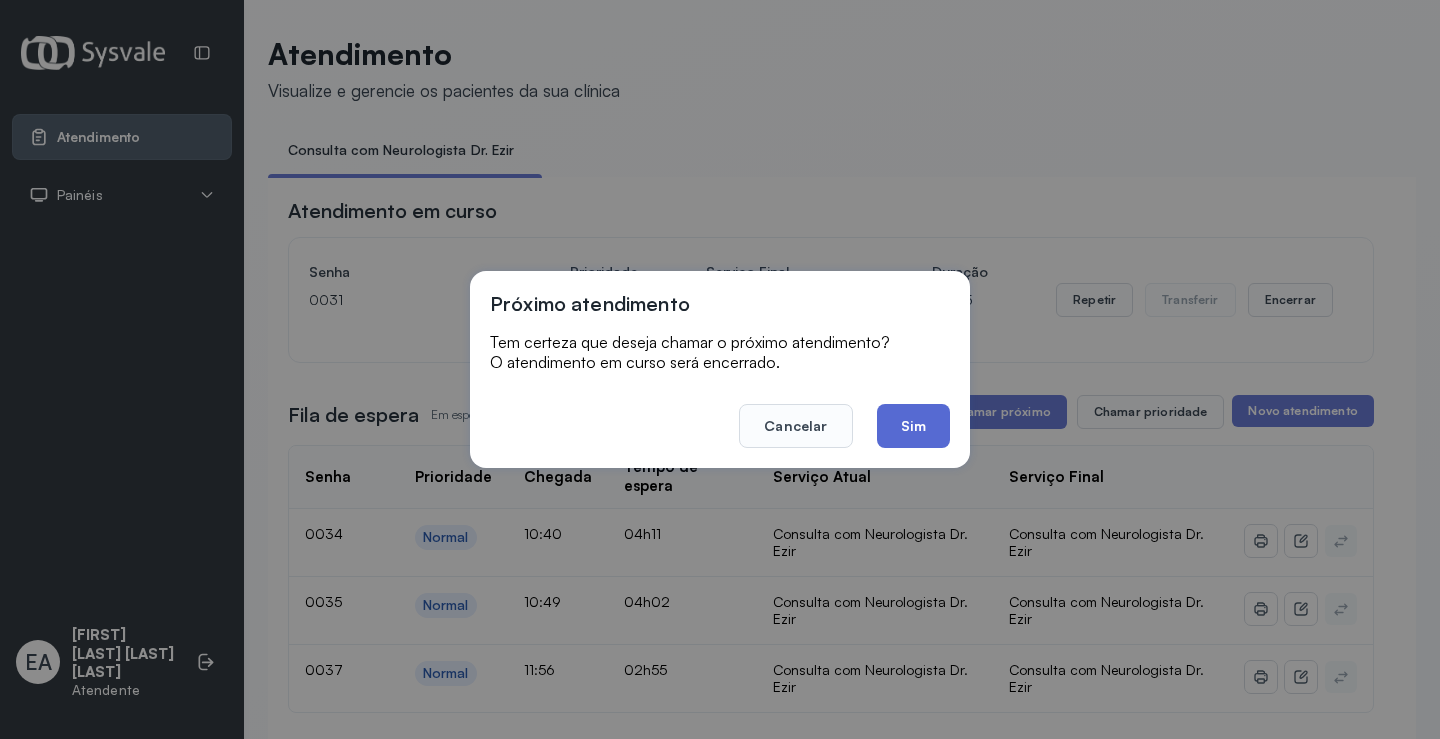 click on "Sim" 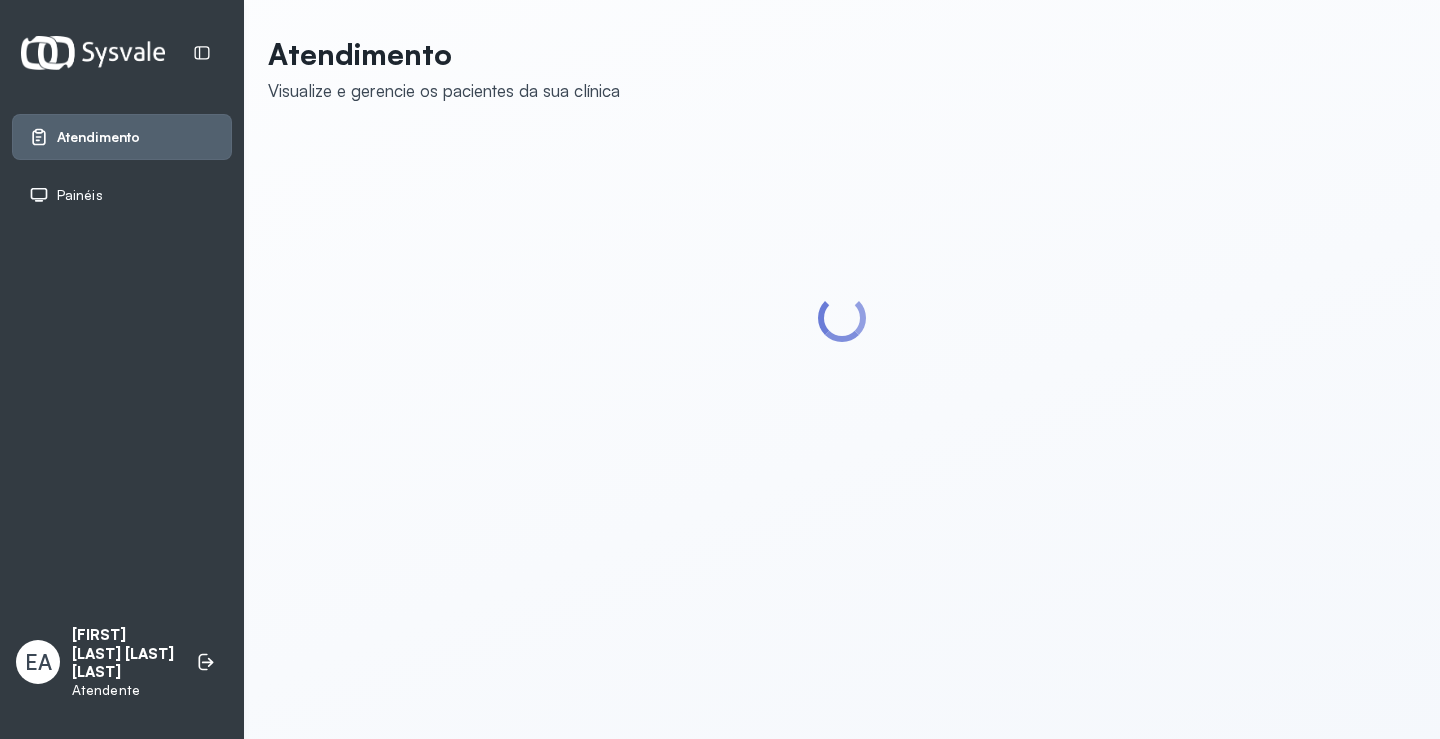scroll, scrollTop: 0, scrollLeft: 0, axis: both 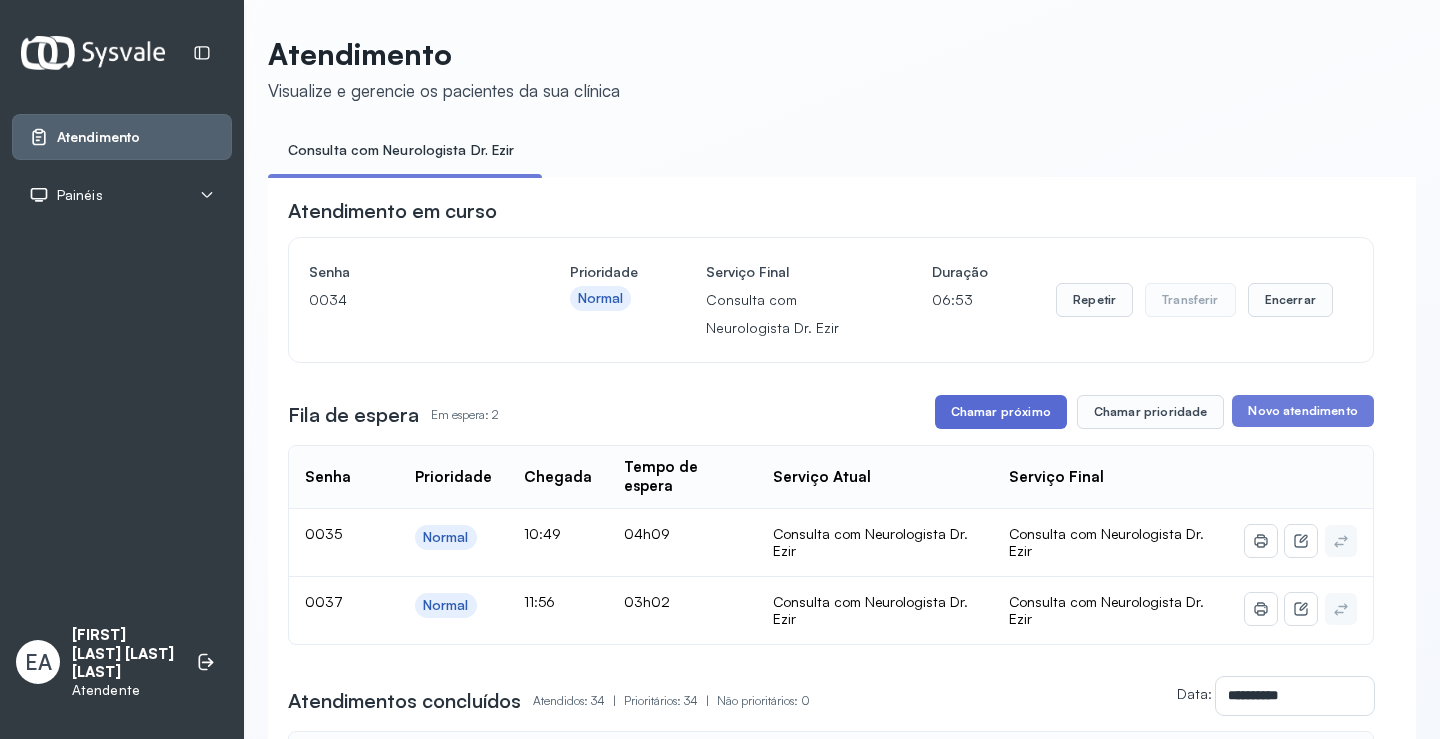 click on "Chamar próximo" at bounding box center (1001, 412) 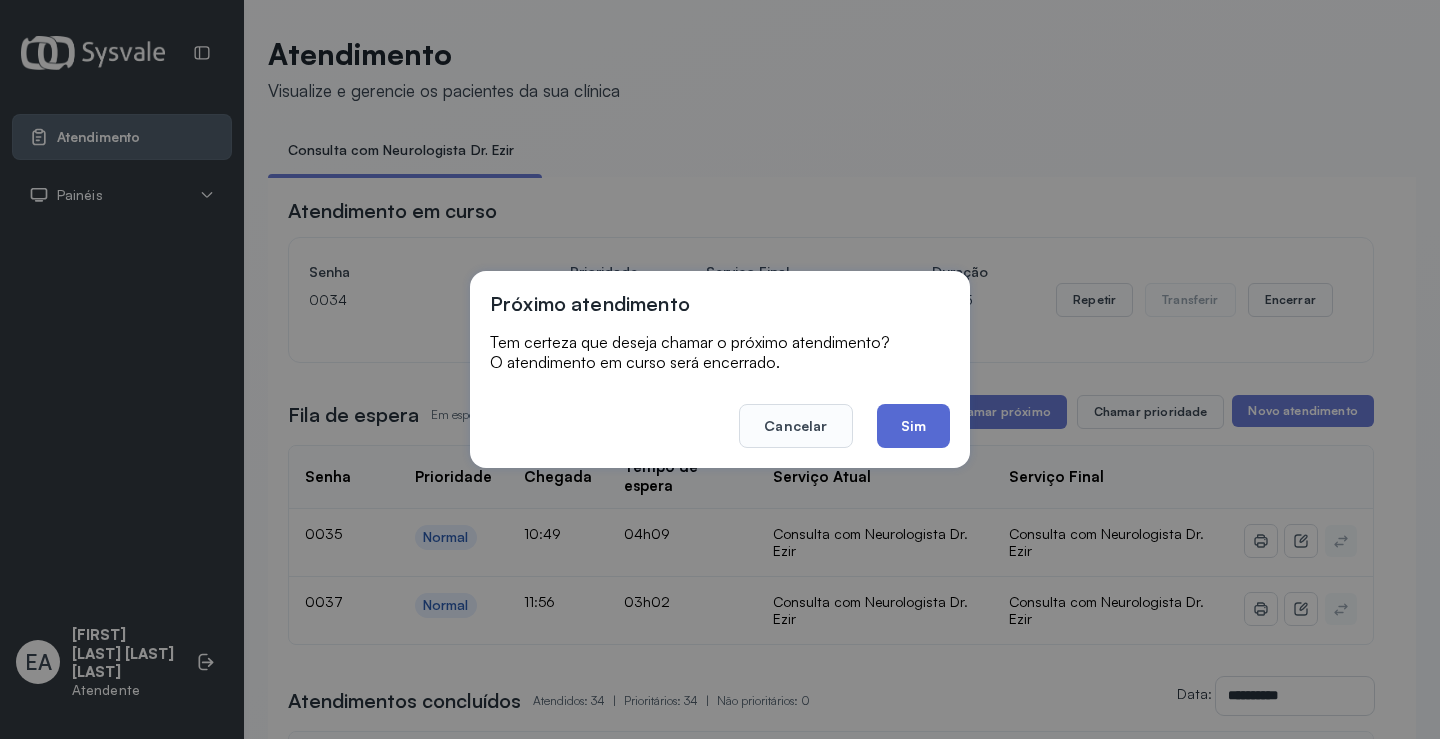 click on "Sim" 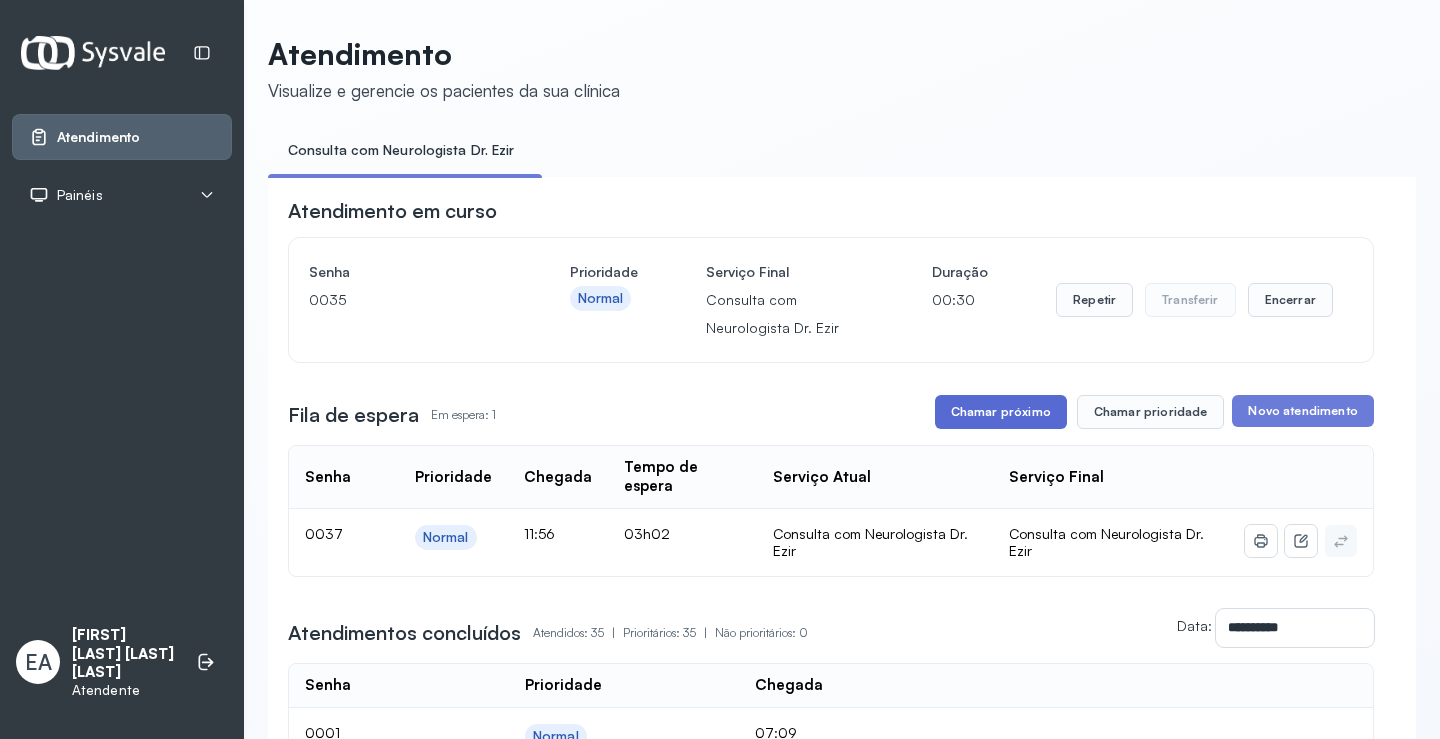 click on "Chamar próximo" at bounding box center [1001, 412] 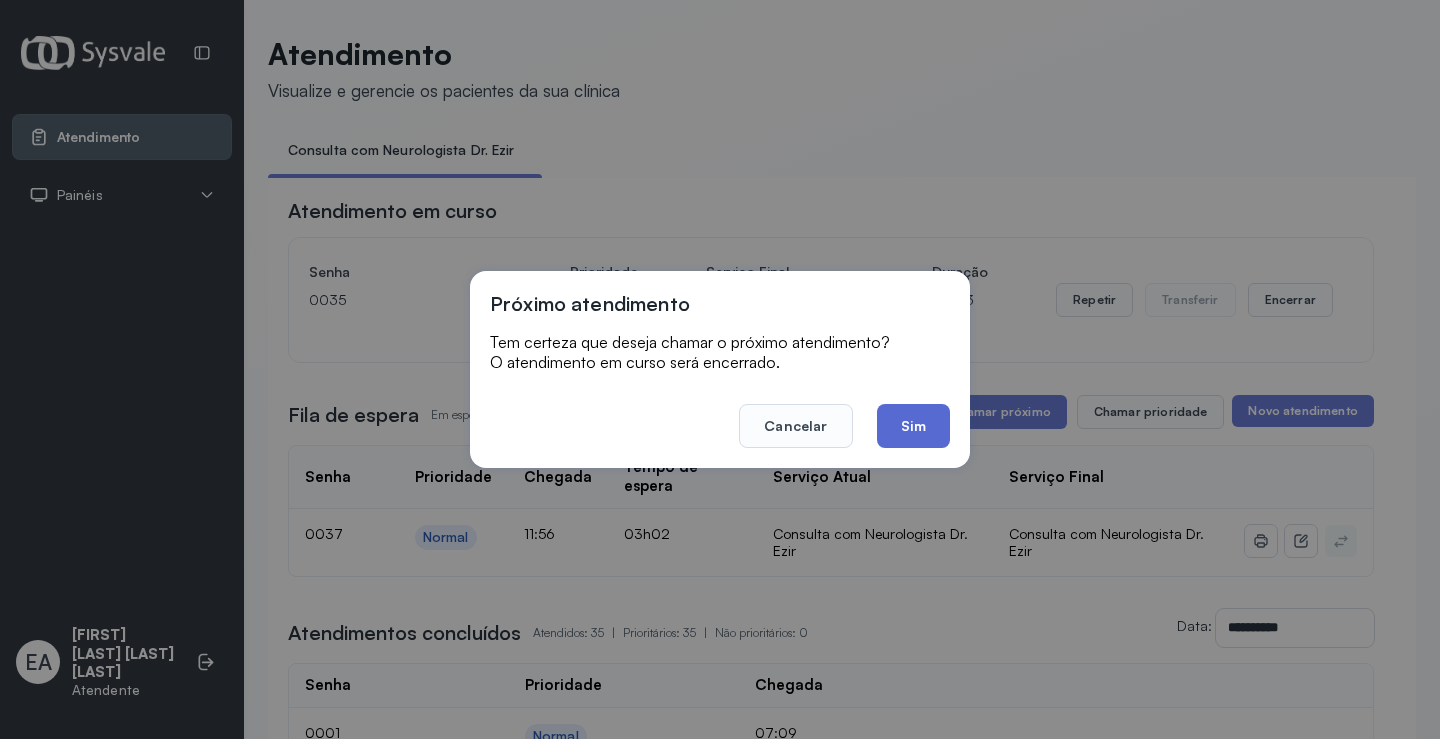 click on "Sim" 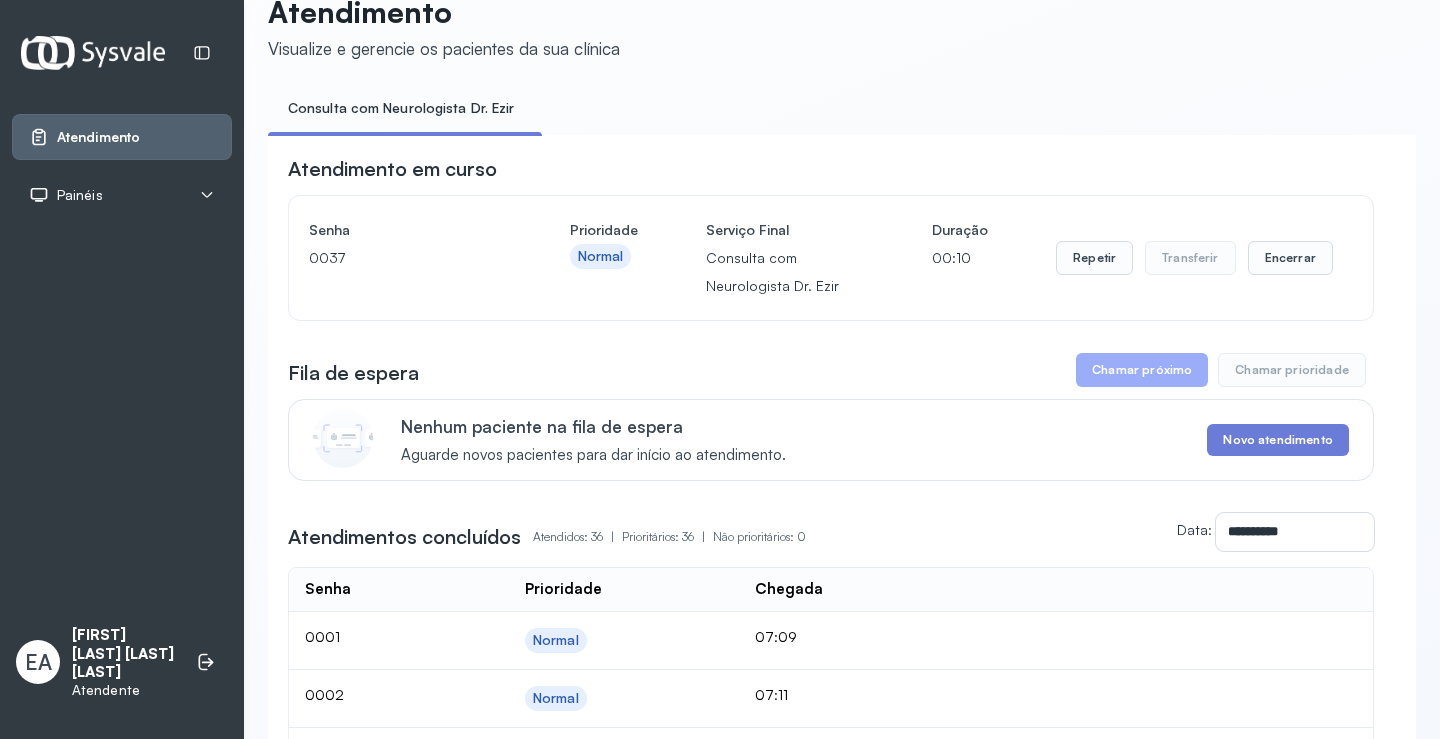 scroll, scrollTop: 0, scrollLeft: 0, axis: both 